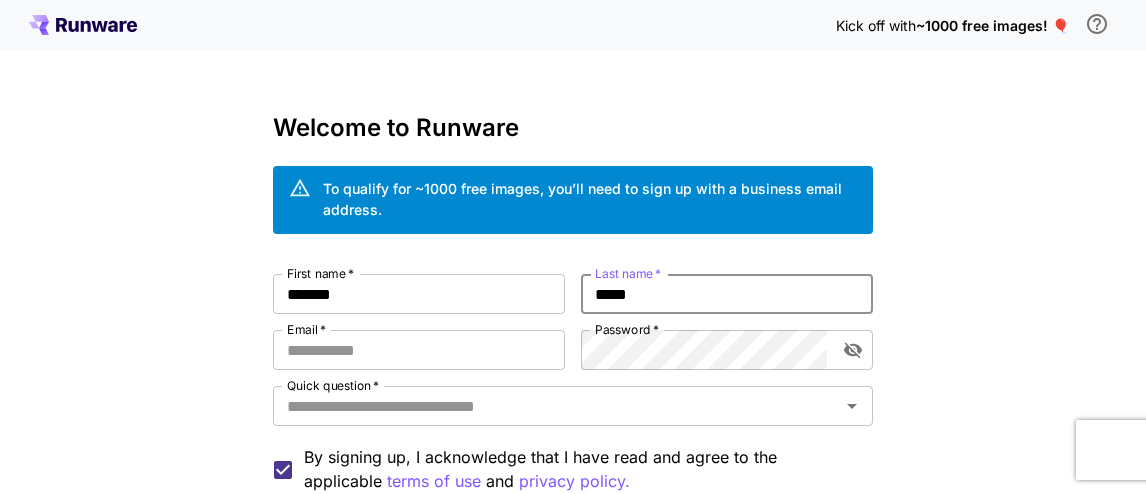 scroll, scrollTop: 83, scrollLeft: 0, axis: vertical 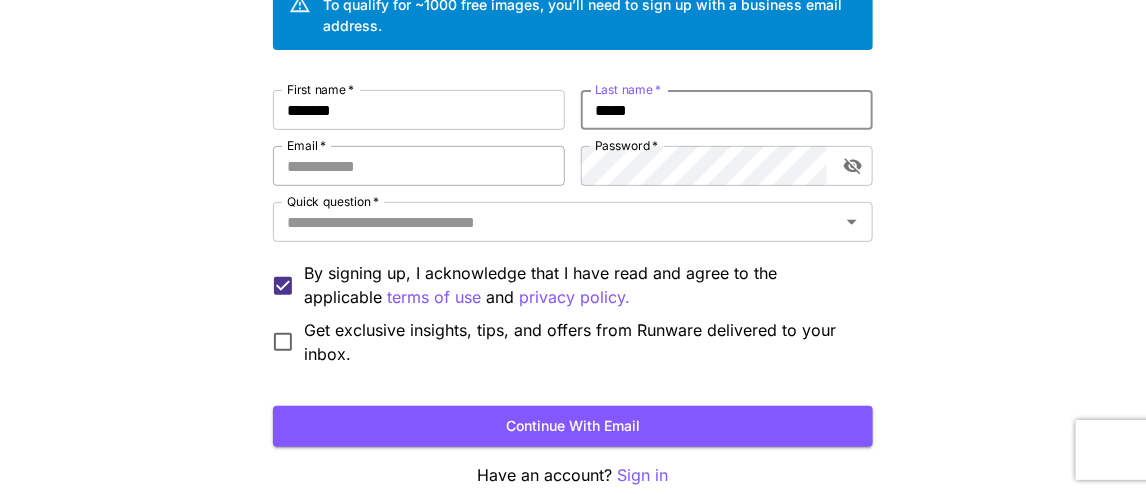 click on "Email   *" at bounding box center (419, 166) 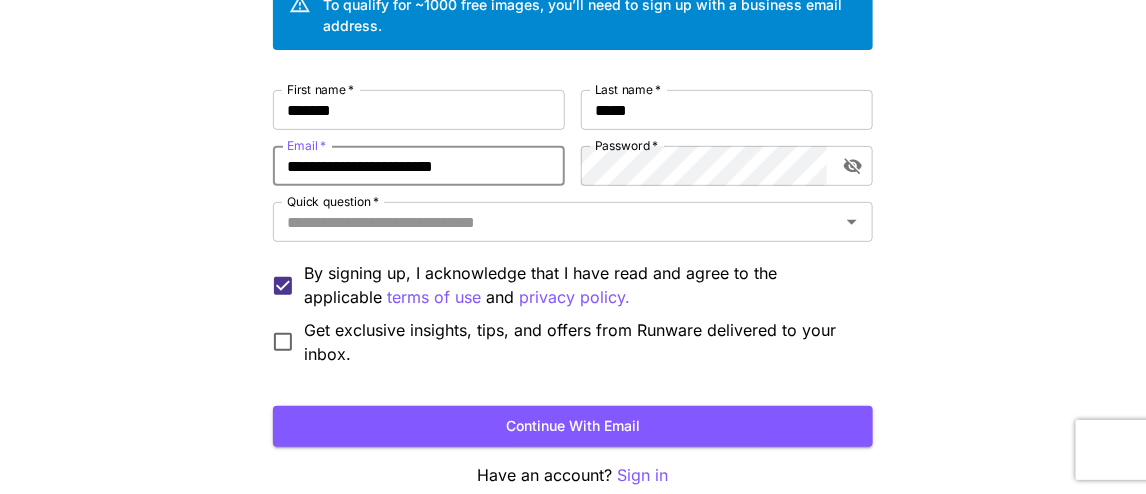 type on "**********" 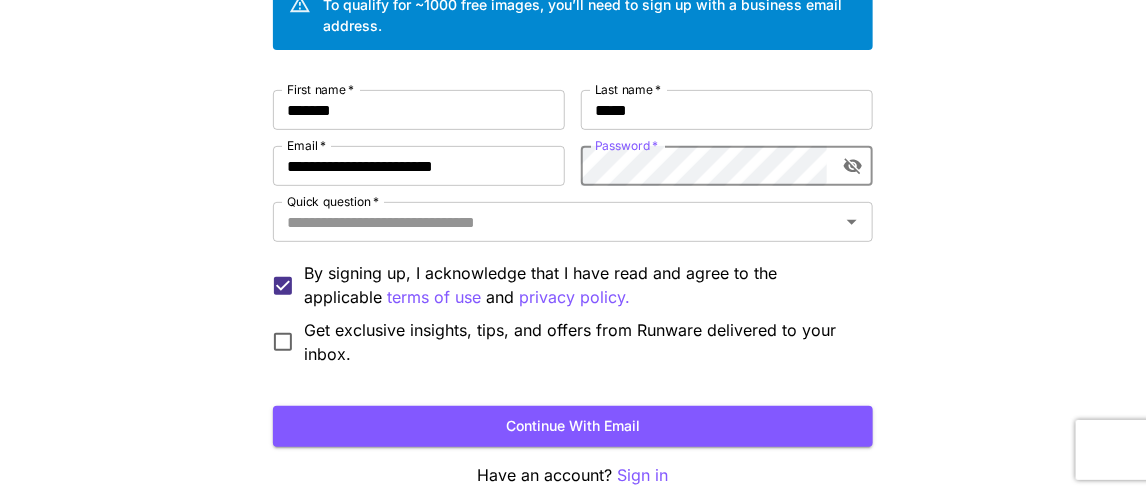 click 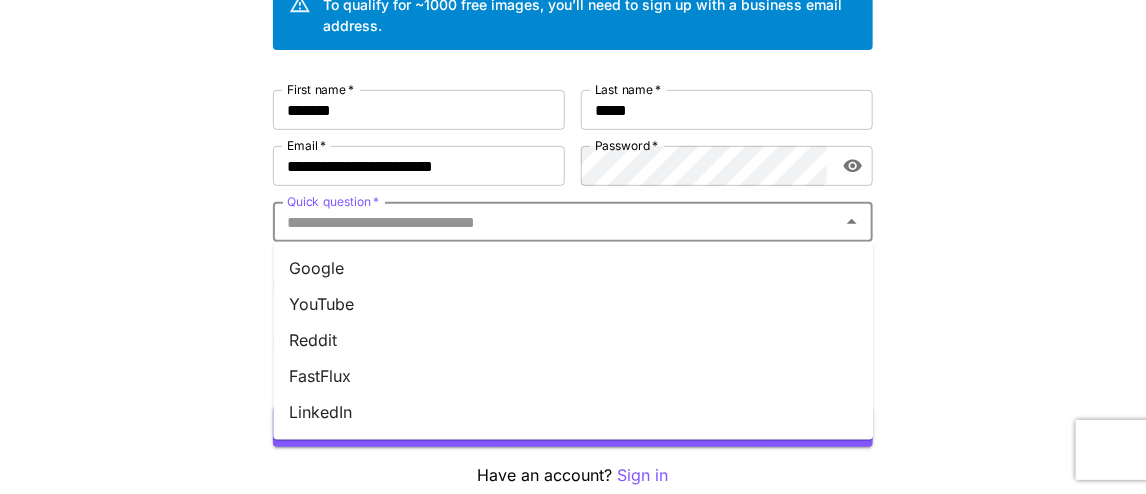click on "Quick question   *" at bounding box center [556, 222] 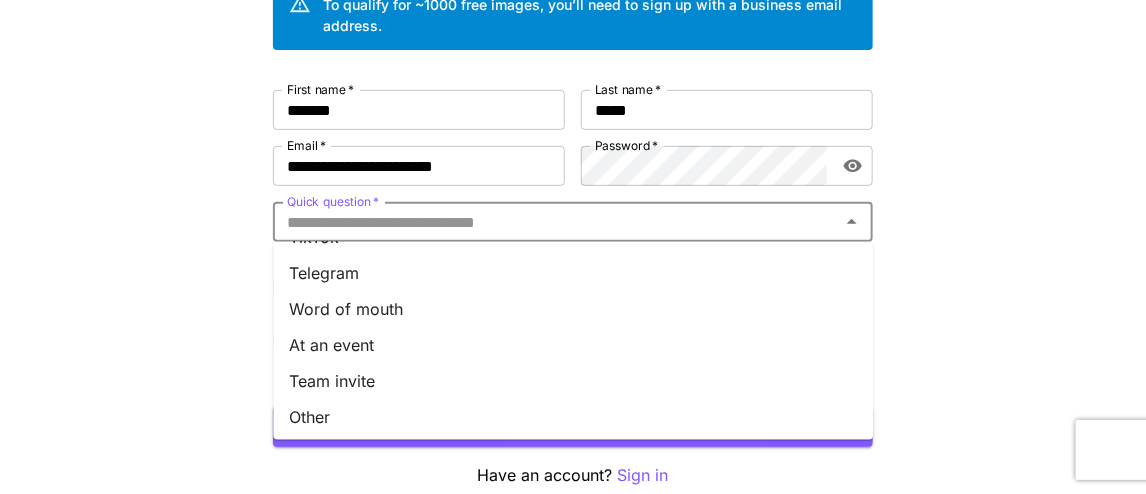 scroll, scrollTop: 358, scrollLeft: 0, axis: vertical 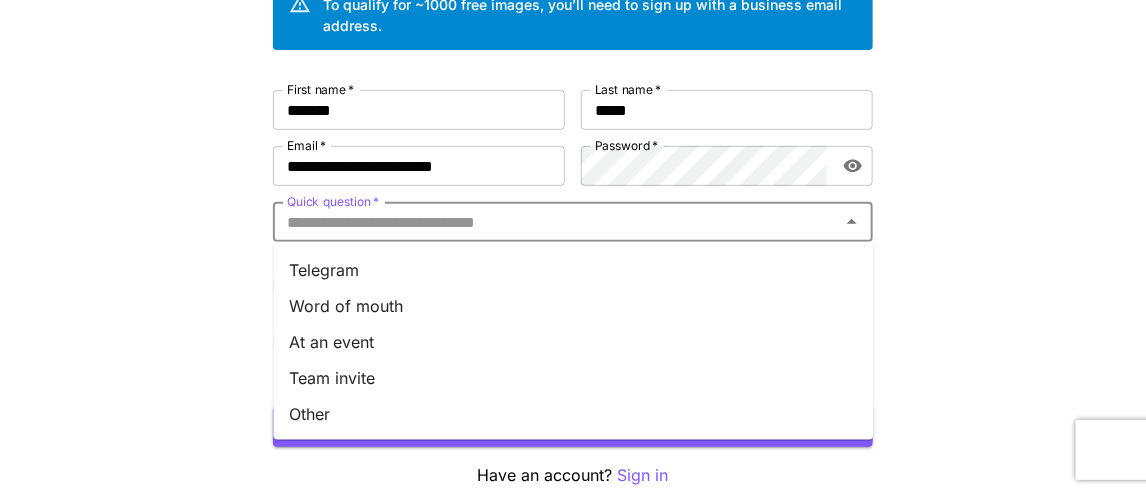 click on "Other" at bounding box center (573, 414) 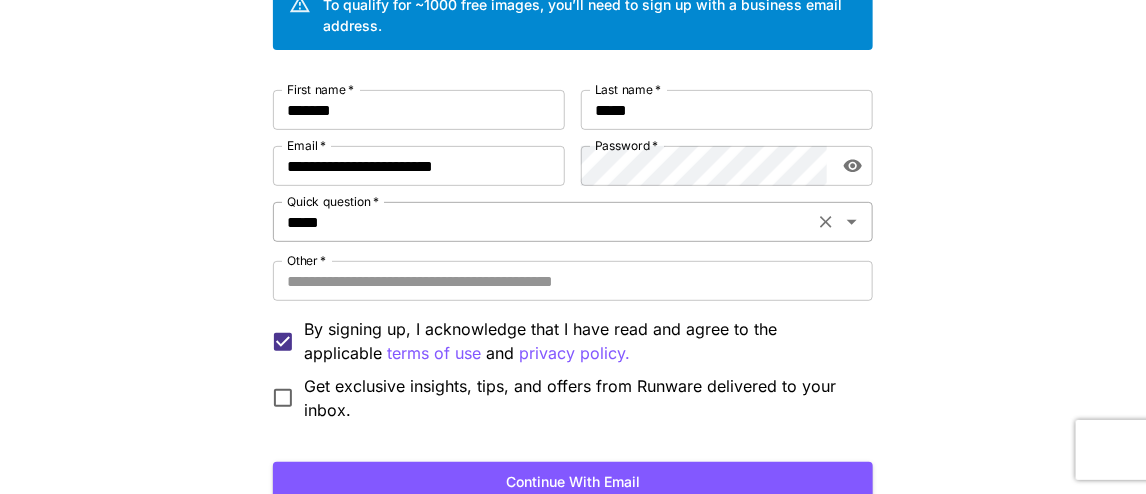 click on "*****" at bounding box center [543, 222] 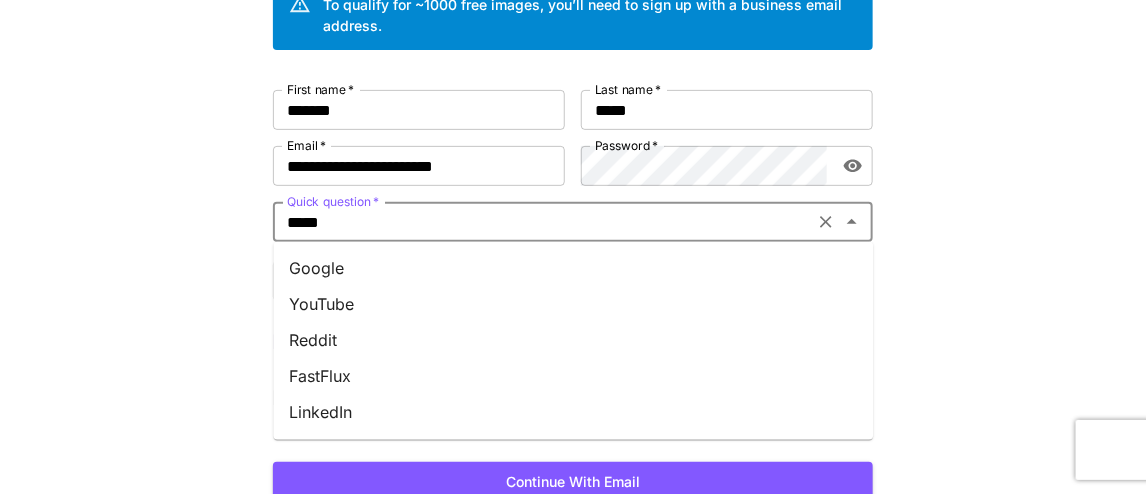 scroll, scrollTop: 0, scrollLeft: 0, axis: both 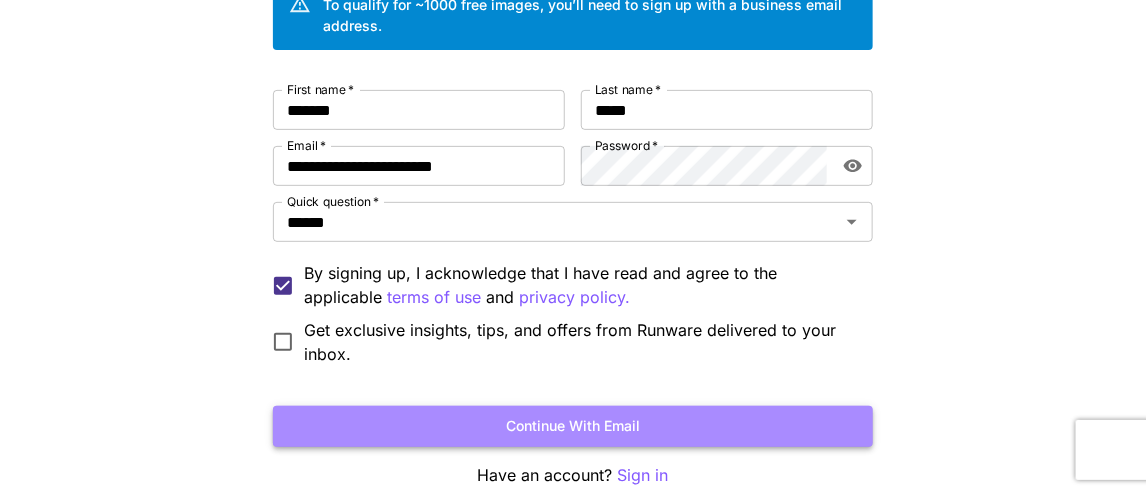 click on "Continue with email" at bounding box center [573, 426] 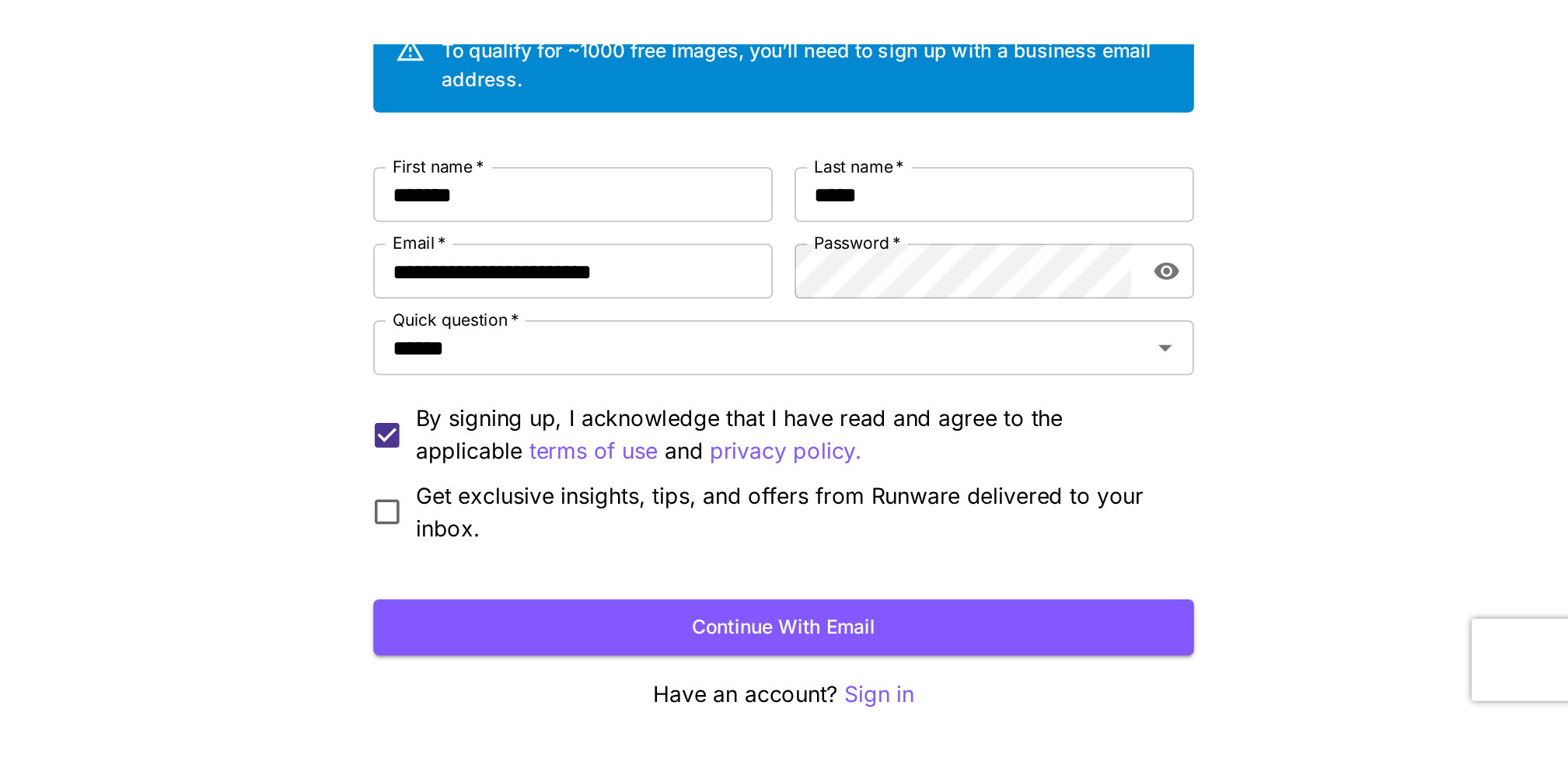 scroll, scrollTop: 0, scrollLeft: 0, axis: both 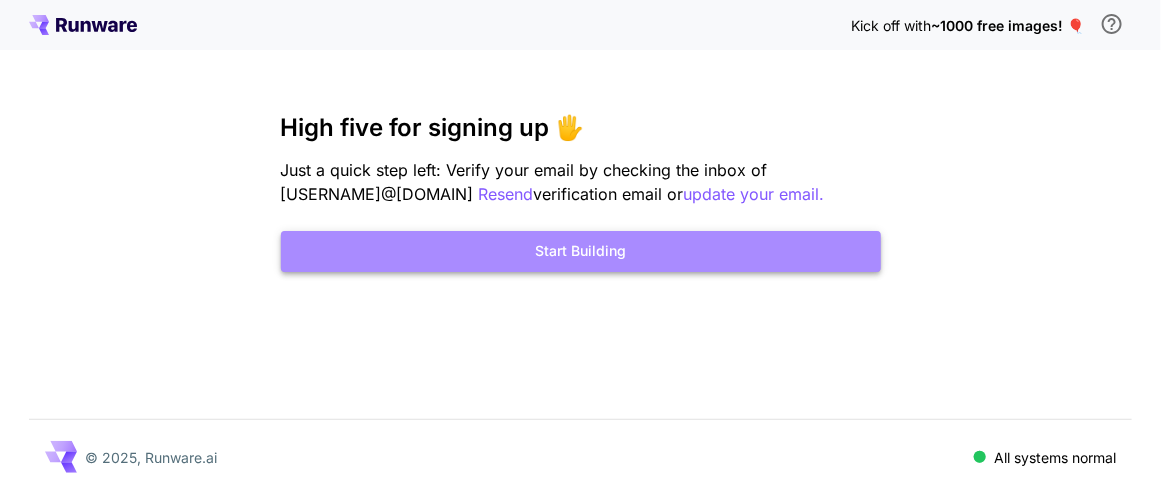 click on "Start Building" at bounding box center [581, 251] 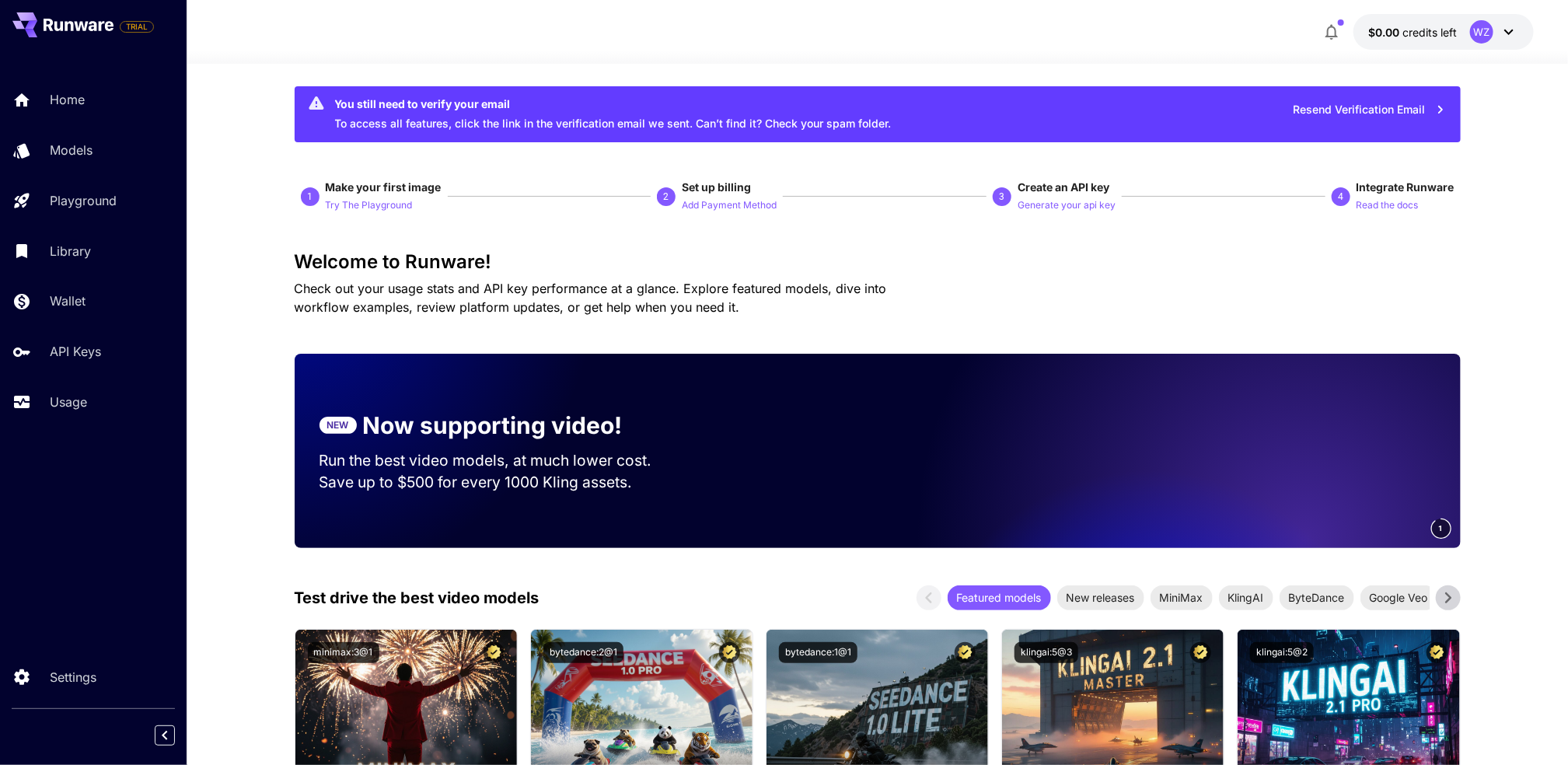 scroll, scrollTop: 78, scrollLeft: 0, axis: vertical 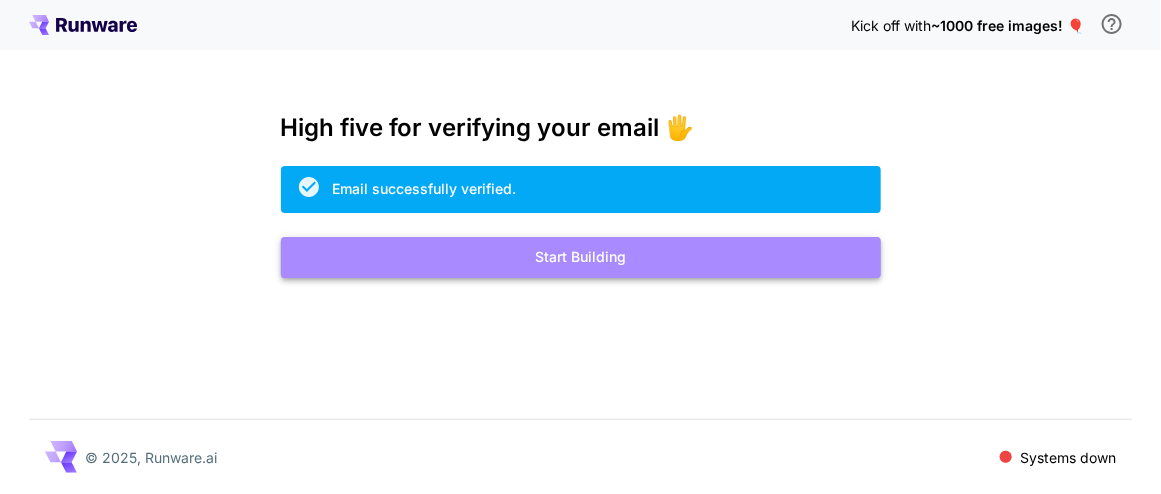 click on "Start Building" at bounding box center [581, 257] 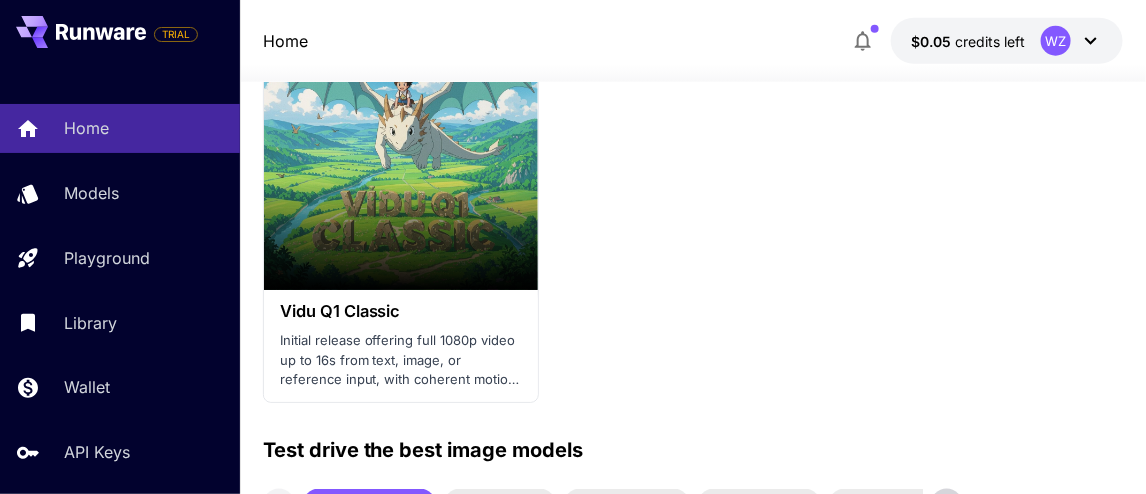 scroll, scrollTop: 3100, scrollLeft: 0, axis: vertical 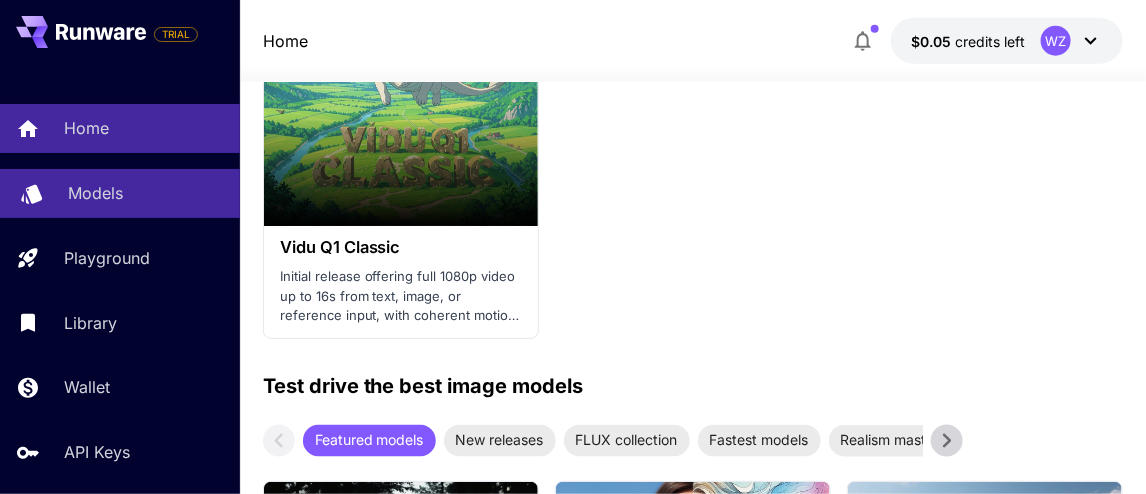 click on "Models" at bounding box center (95, 193) 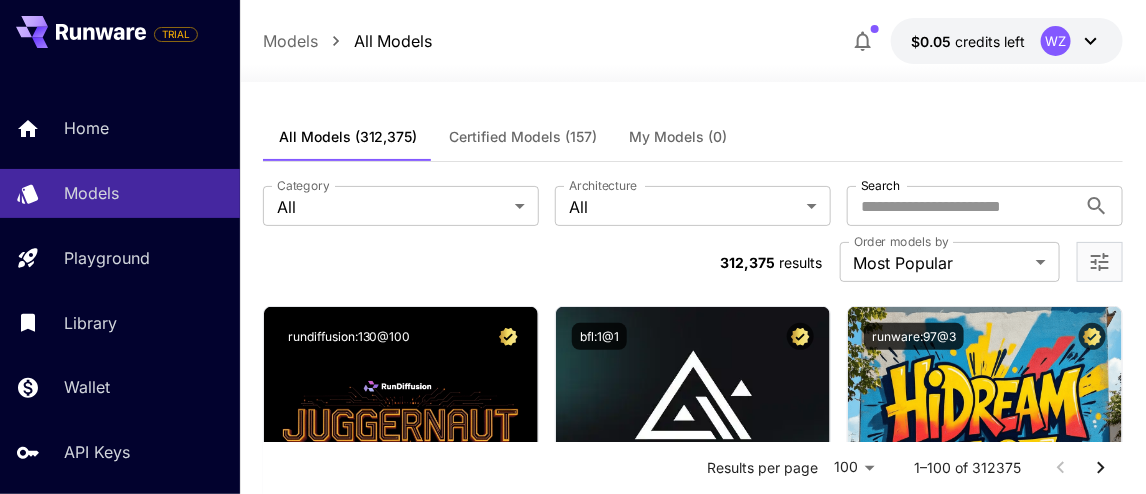 scroll, scrollTop: 0, scrollLeft: 0, axis: both 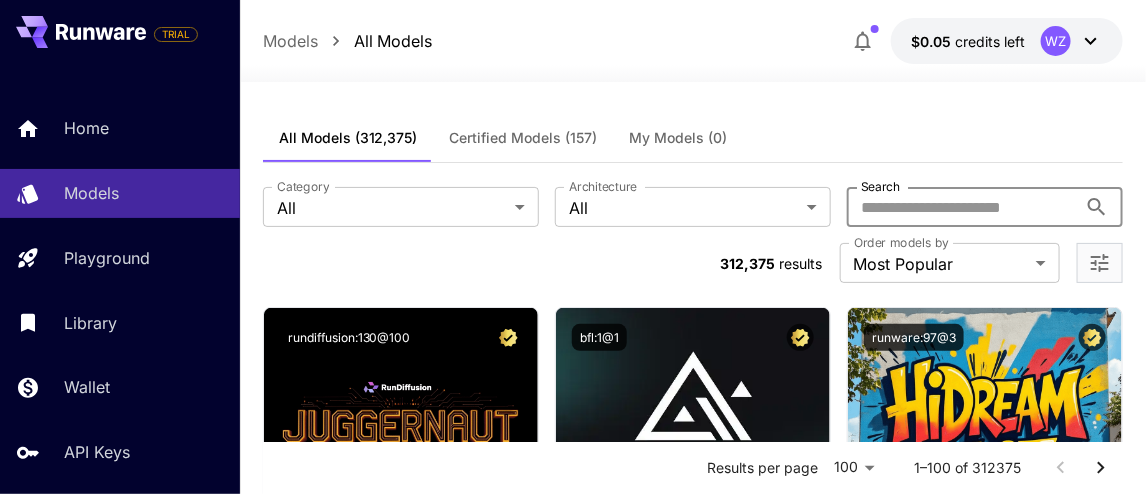 click on "Search" at bounding box center (962, 207) 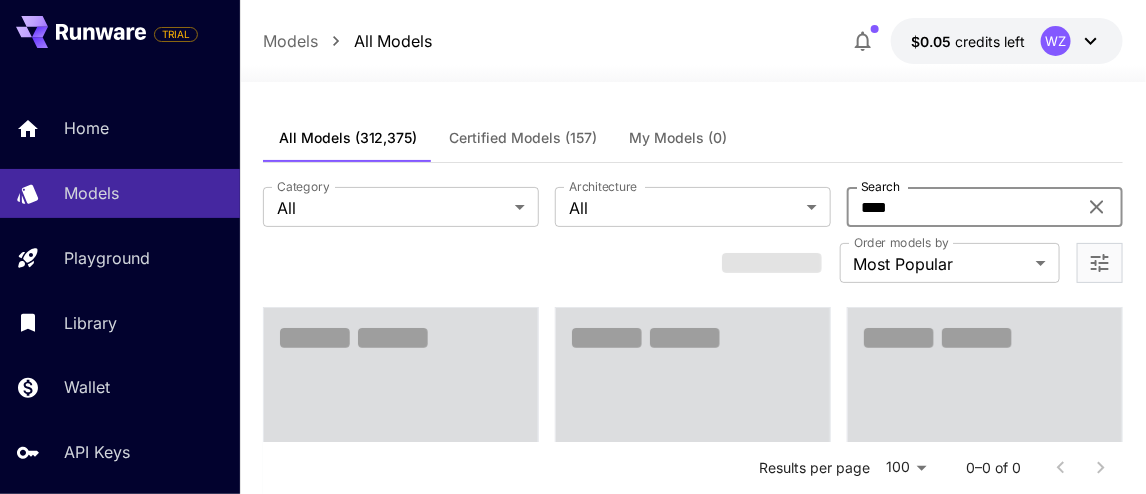 type on "****" 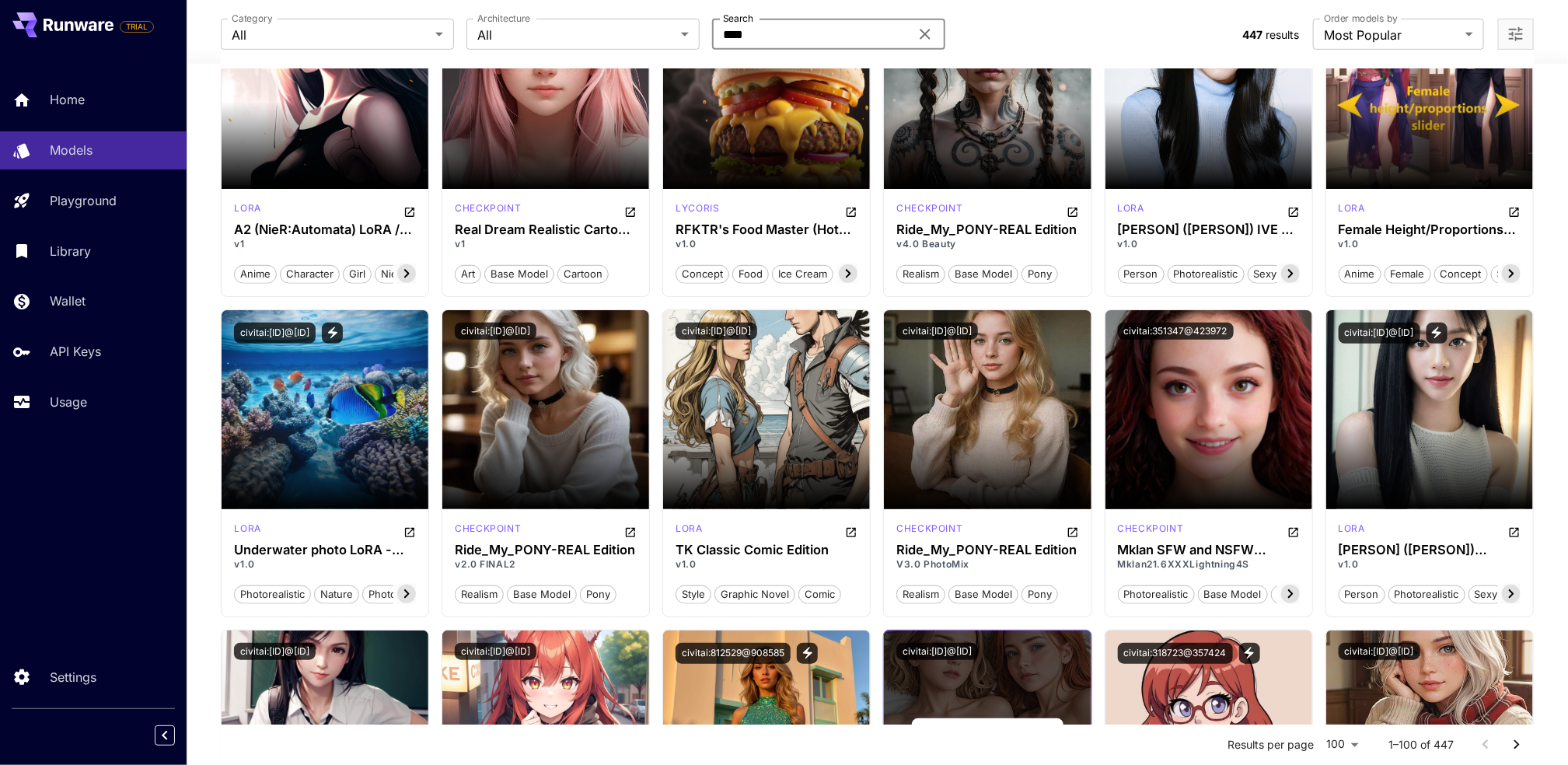 scroll, scrollTop: 526, scrollLeft: 0, axis: vertical 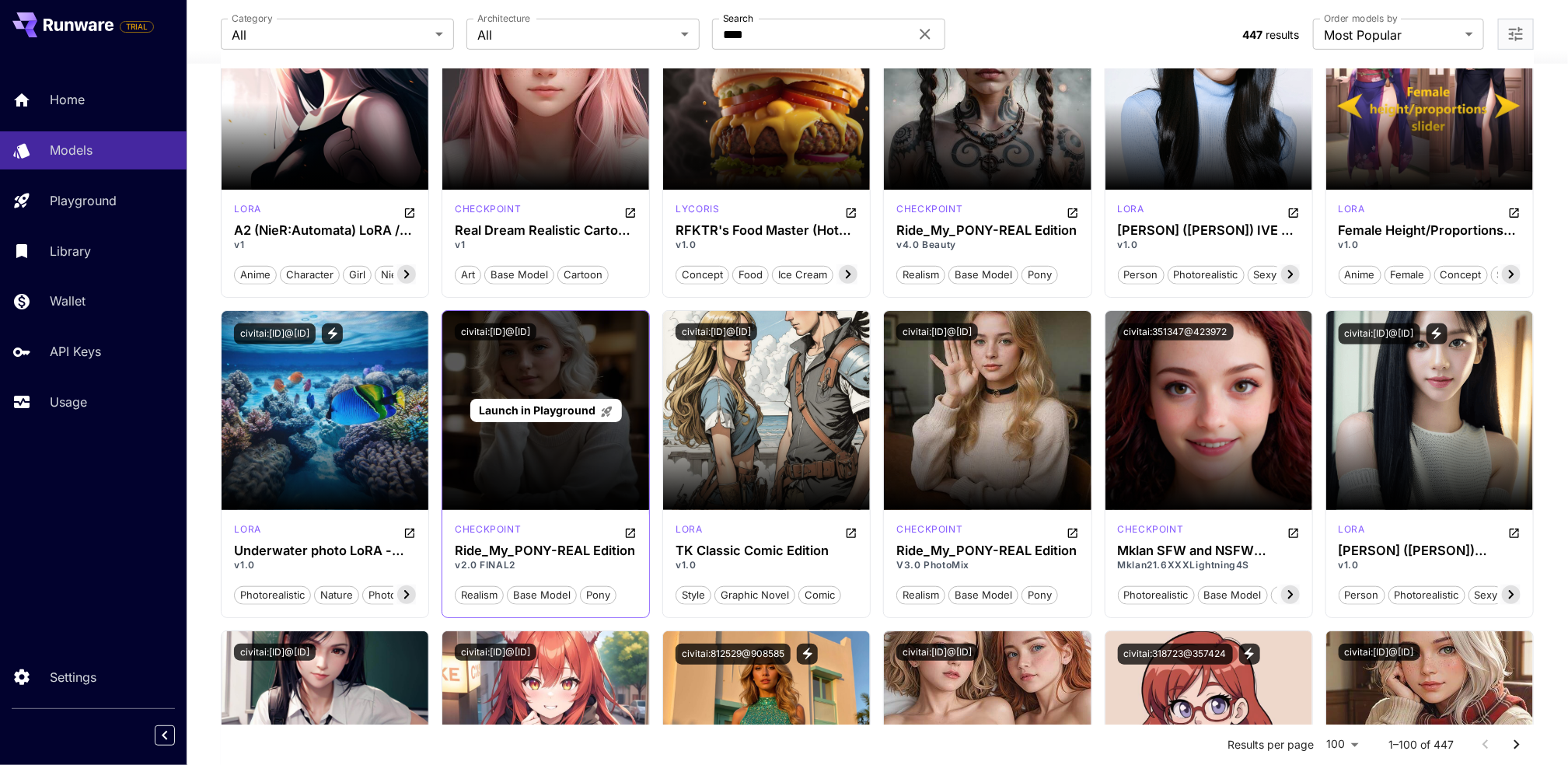 click on "Launch in Playground" at bounding box center [546, 410] 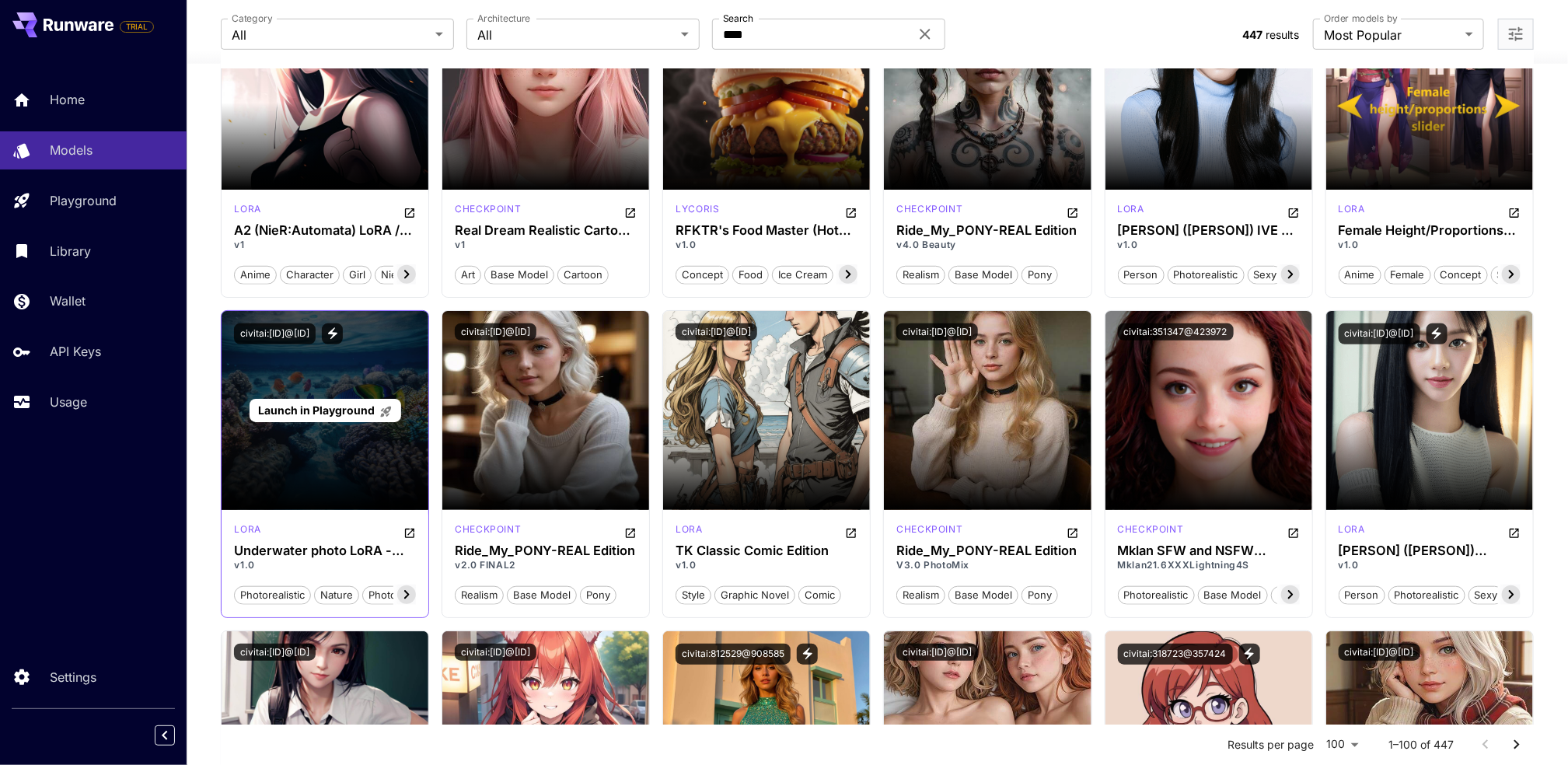 click on "Launch in Playground" at bounding box center (325, 410) 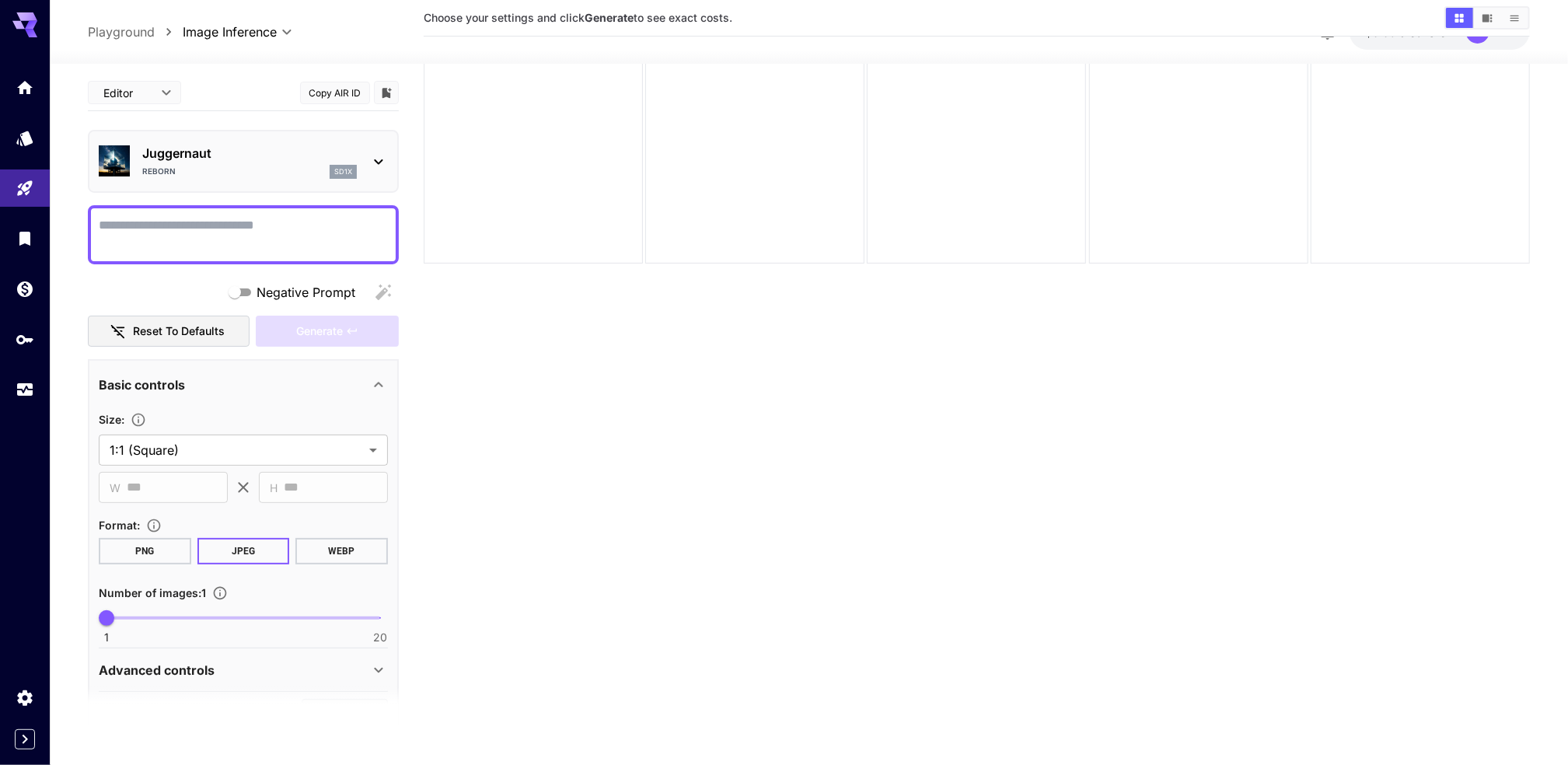 scroll, scrollTop: 122, scrollLeft: 0, axis: vertical 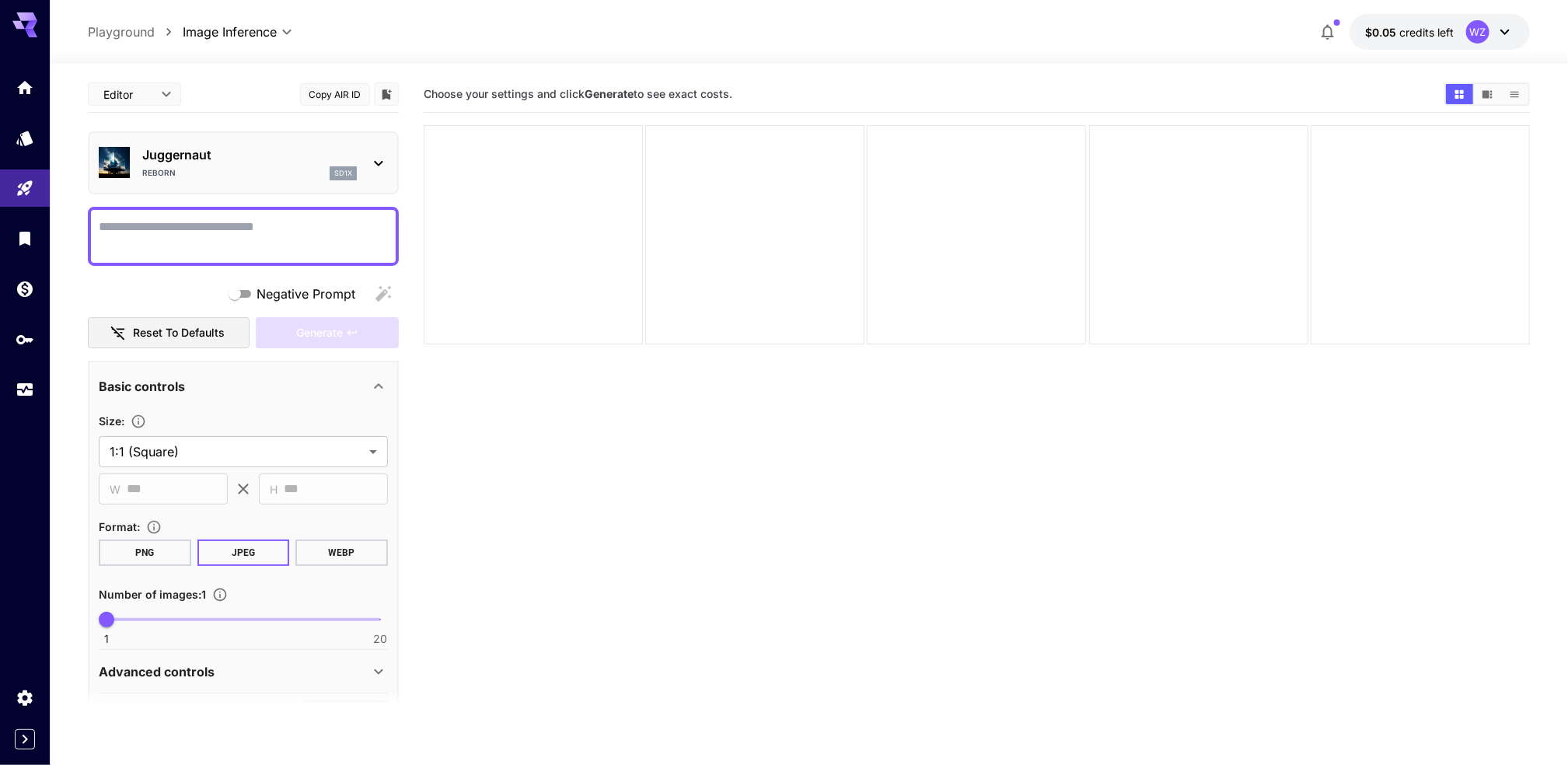 click on "Playground" at bounding box center (121, 32) 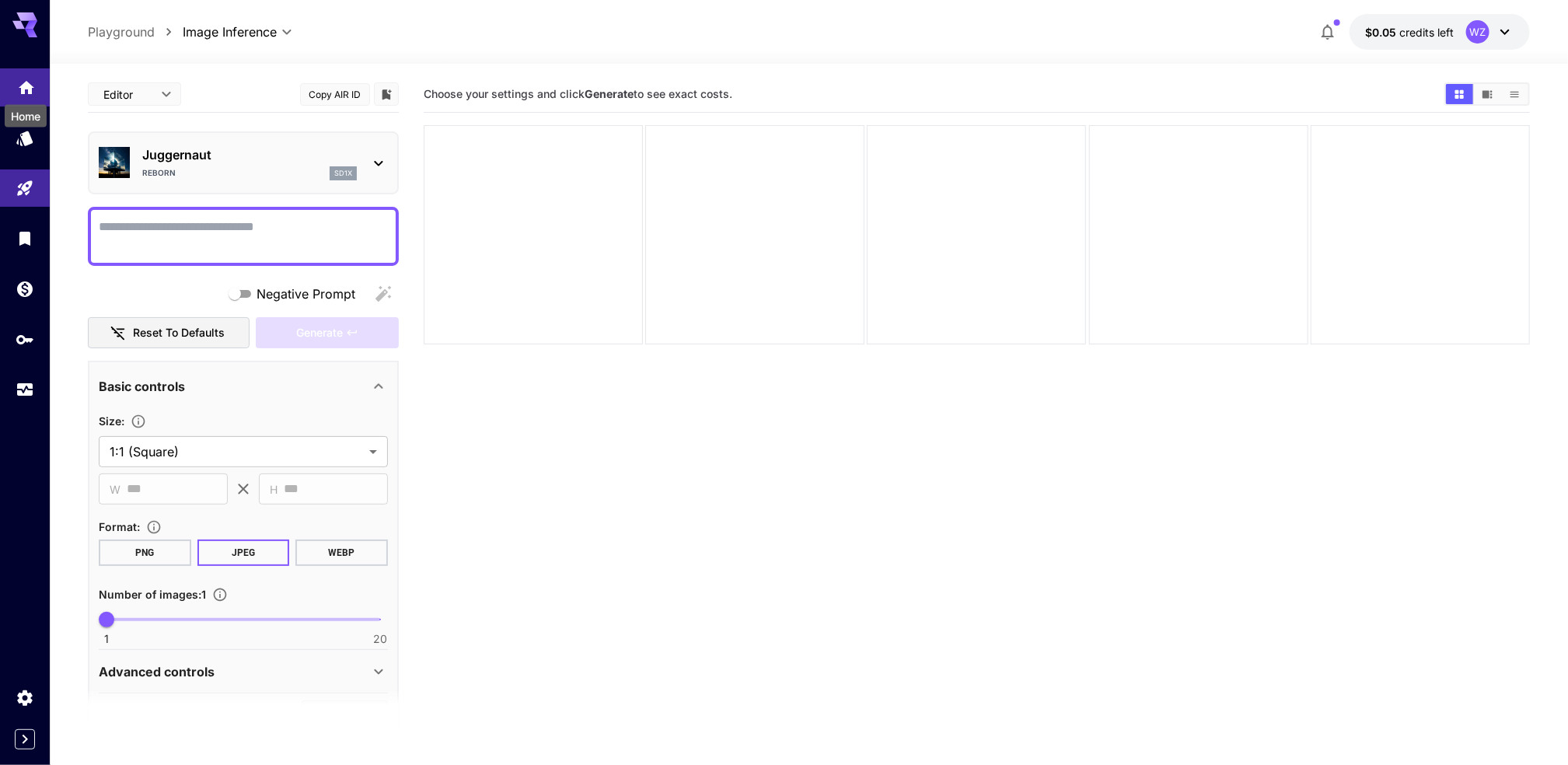 click 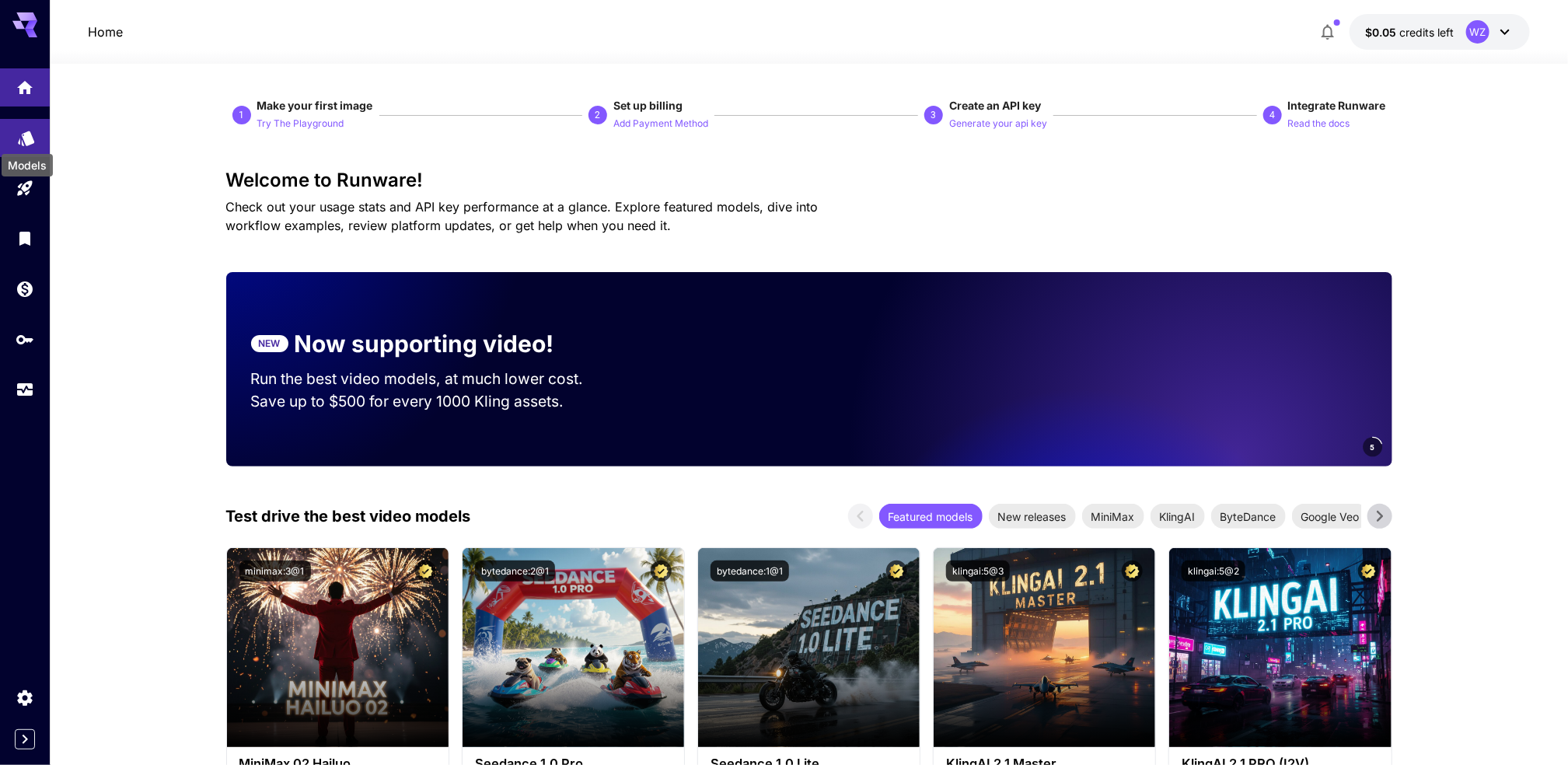 click 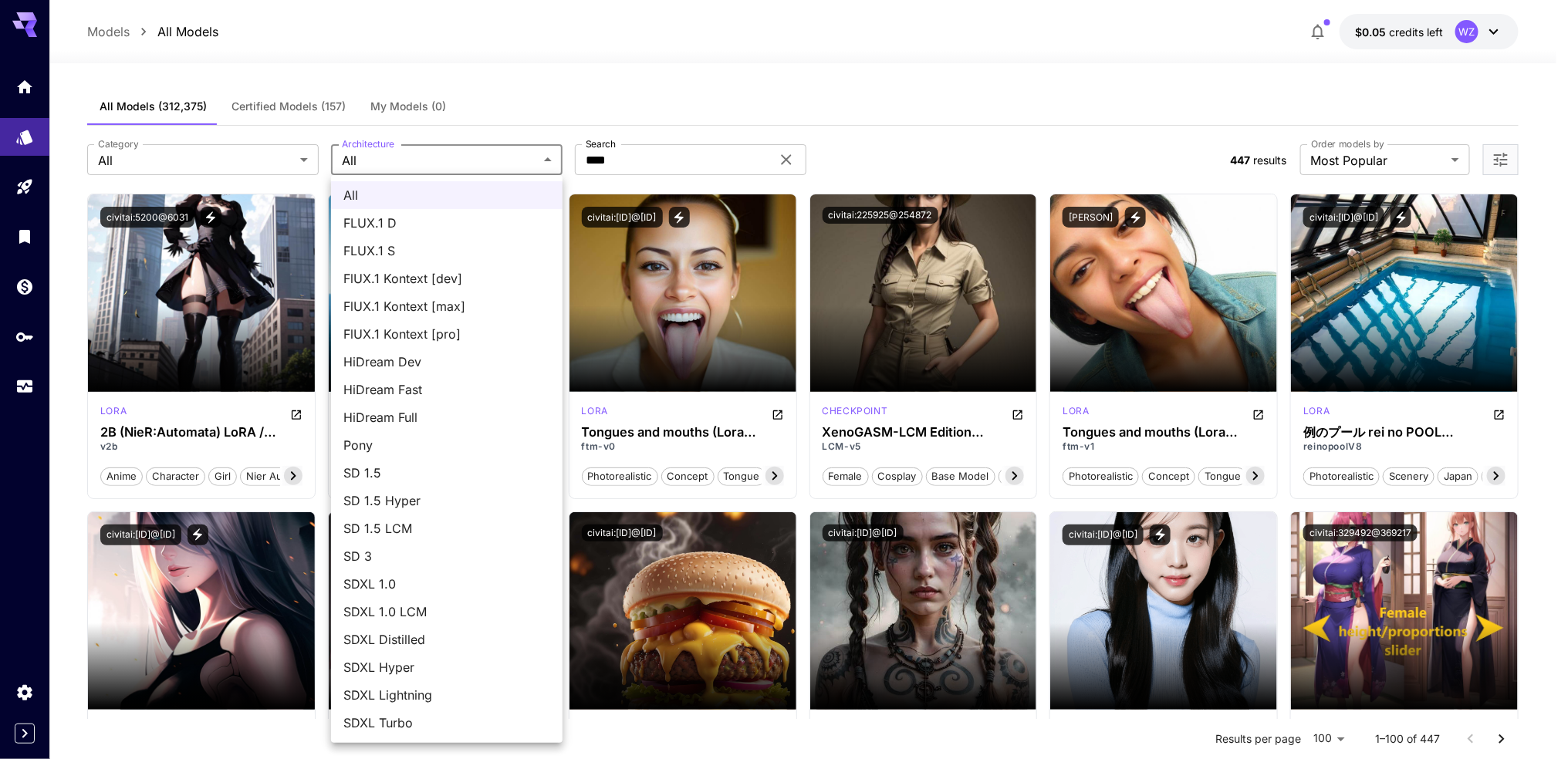 click on "A2 (NieR:Automata) LoRA / YorHA edition v2b anime character girl nier automata sexy yorha no. 2 type b 2b nier woman girls video game" at bounding box center (784, 4704) 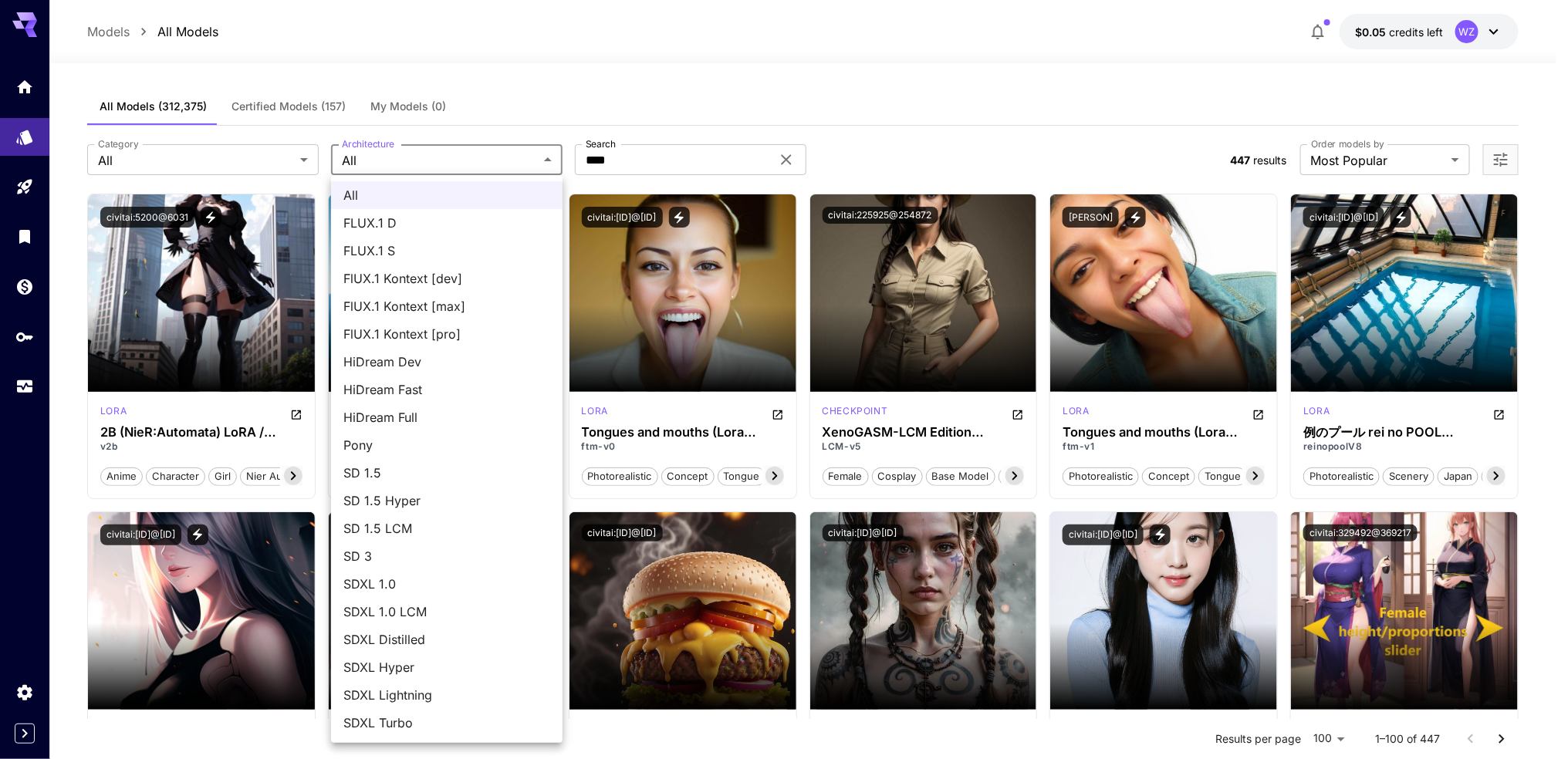 click at bounding box center [784, 380] 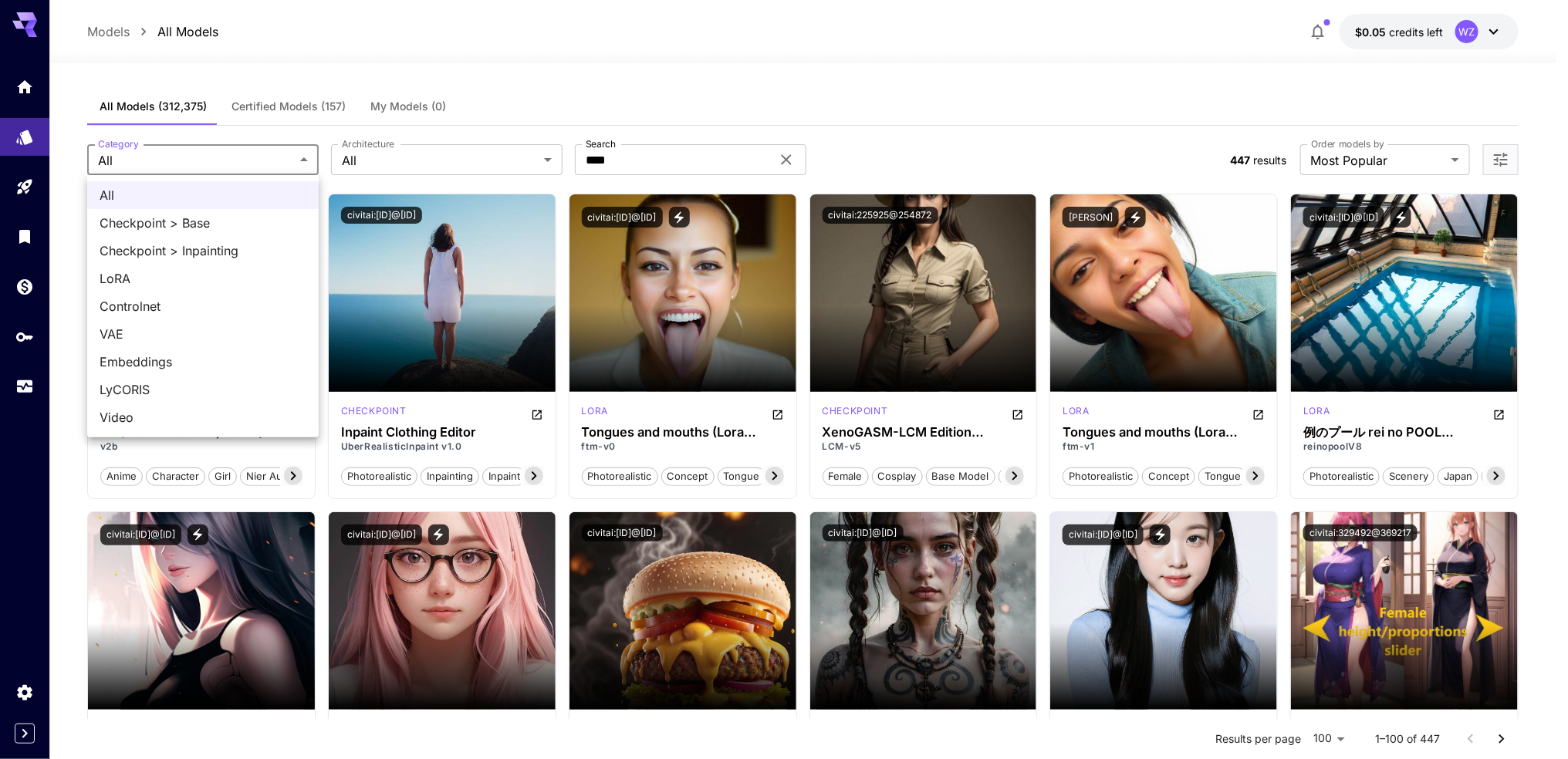 click on "A2 (NieR:Automata) LoRA / YorHA edition v2b anime character girl nier automata sexy yorha no. 2 type b 2b nier woman girls video game" at bounding box center [784, 4704] 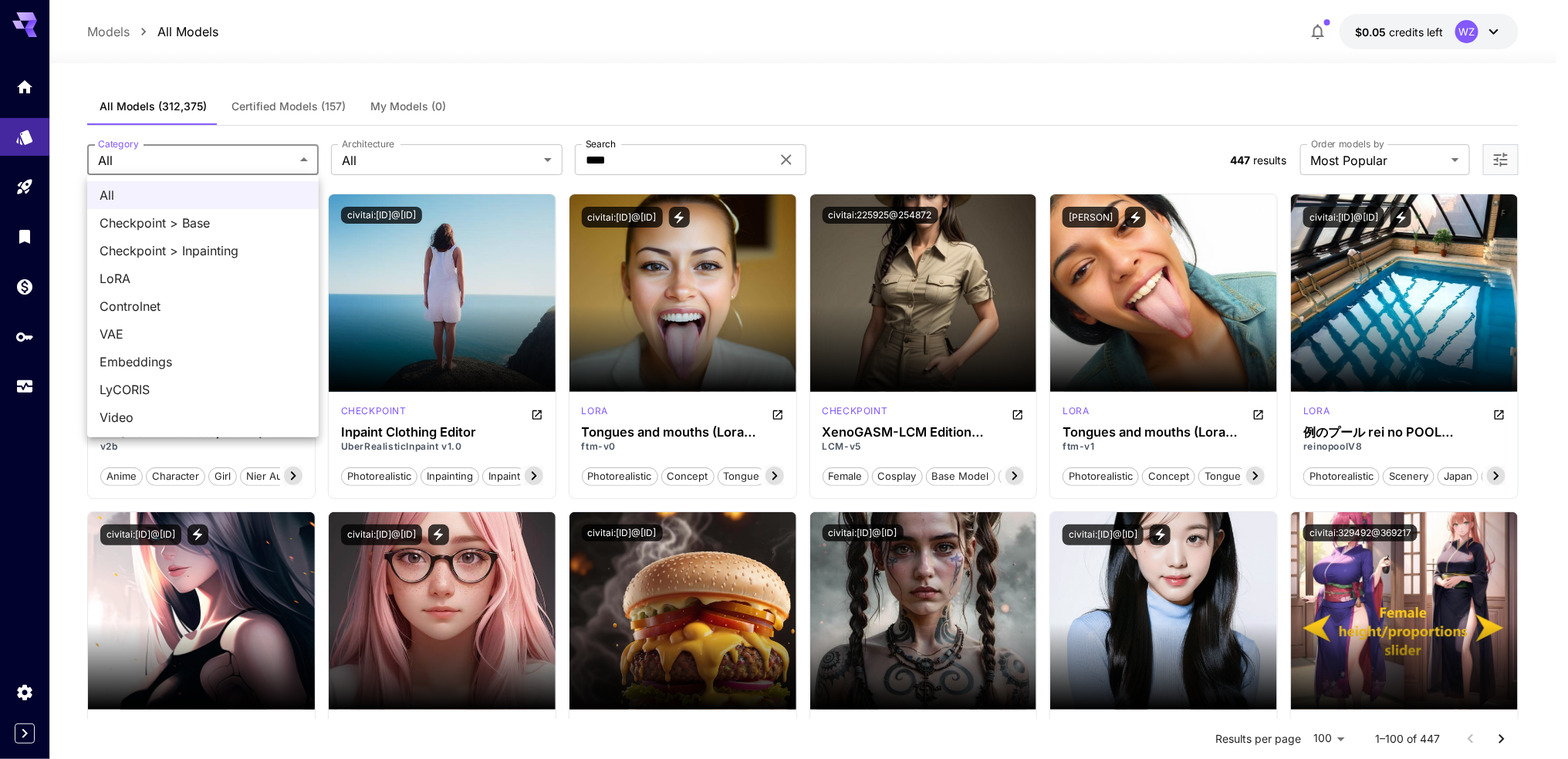 click on "Video" at bounding box center (203, 417) 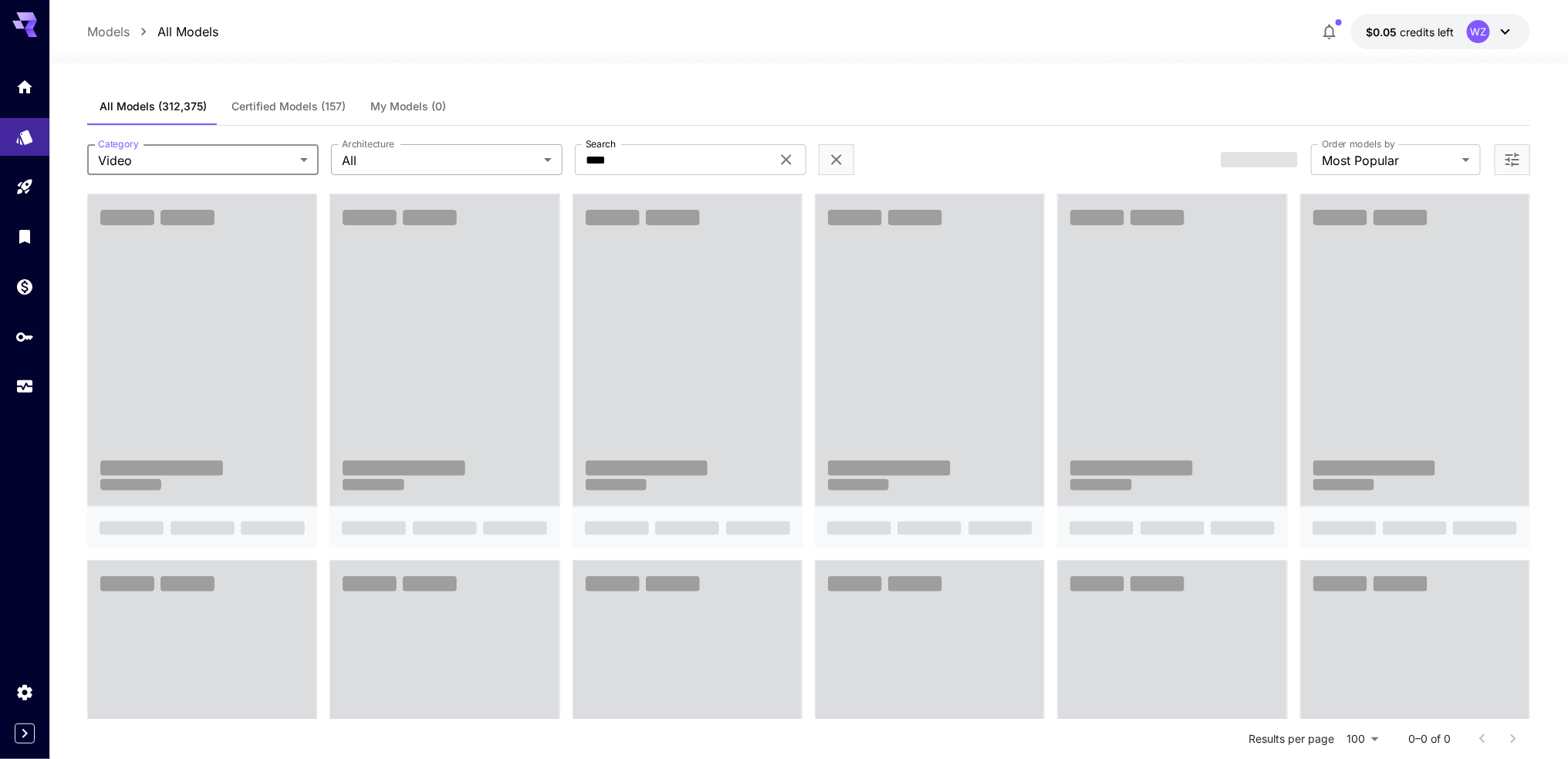 click on "**********" at bounding box center (784, 866) 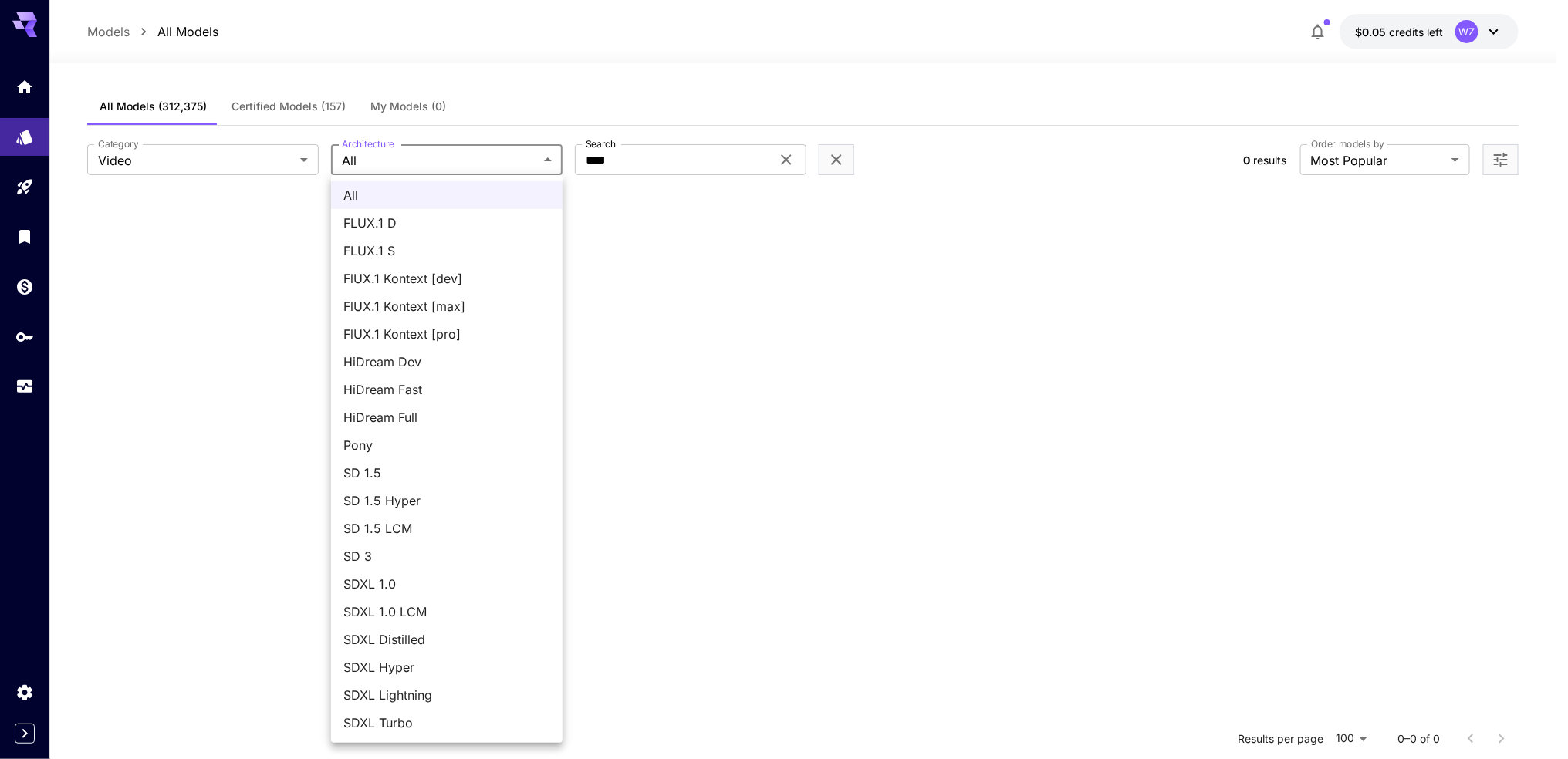 click at bounding box center [784, 380] 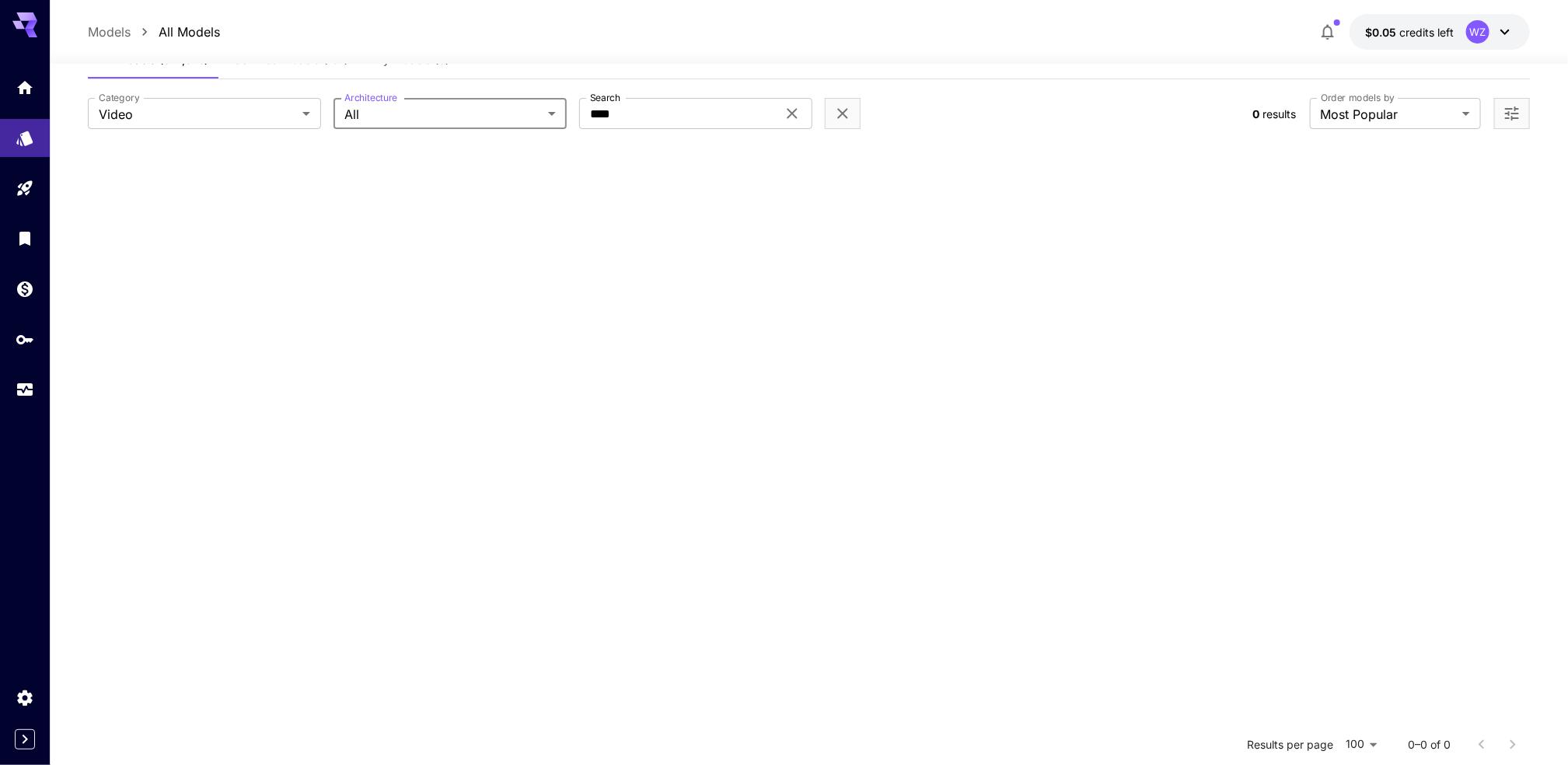 scroll, scrollTop: 0, scrollLeft: 0, axis: both 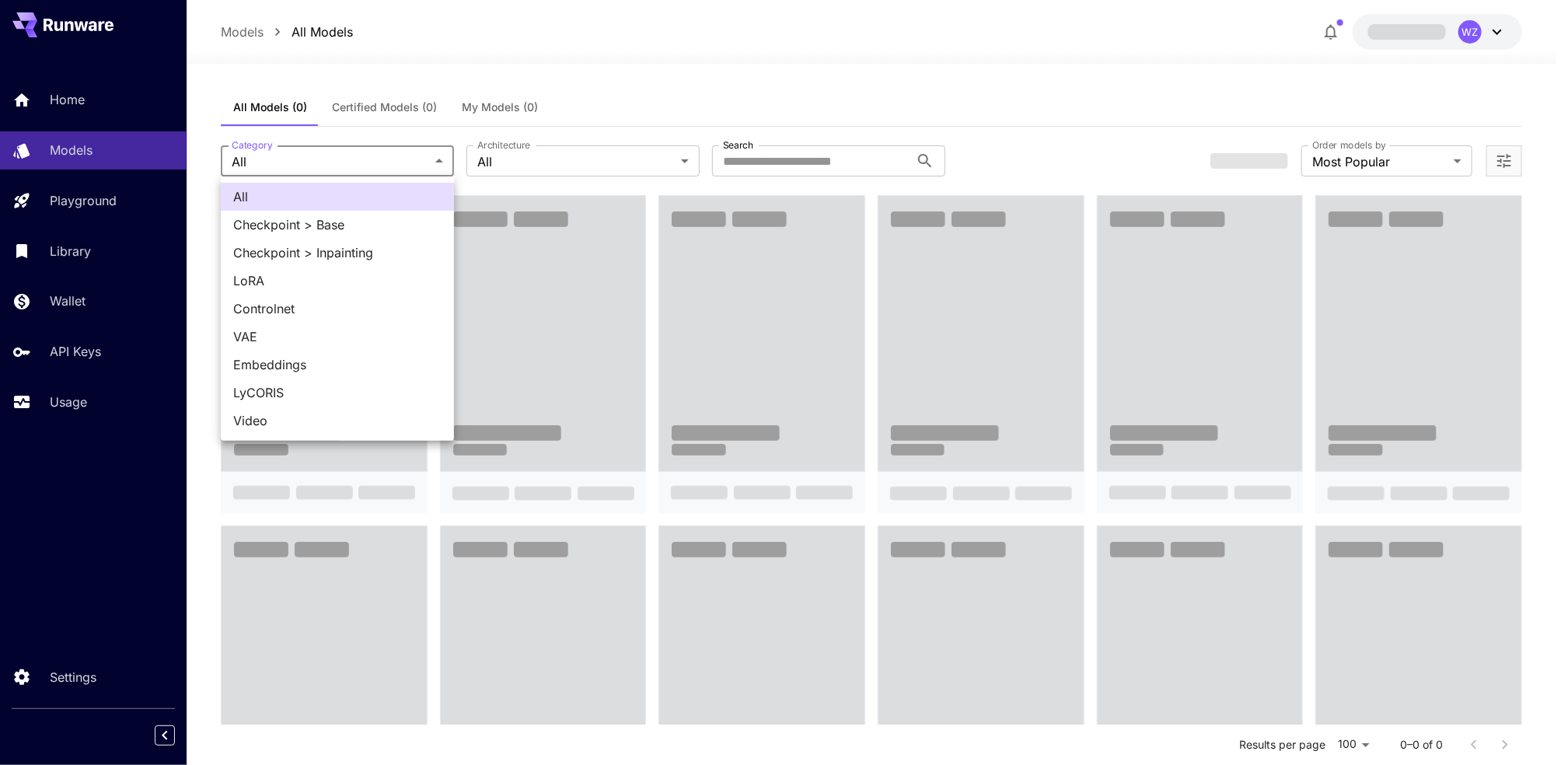 click on "**********" at bounding box center [784, 795] 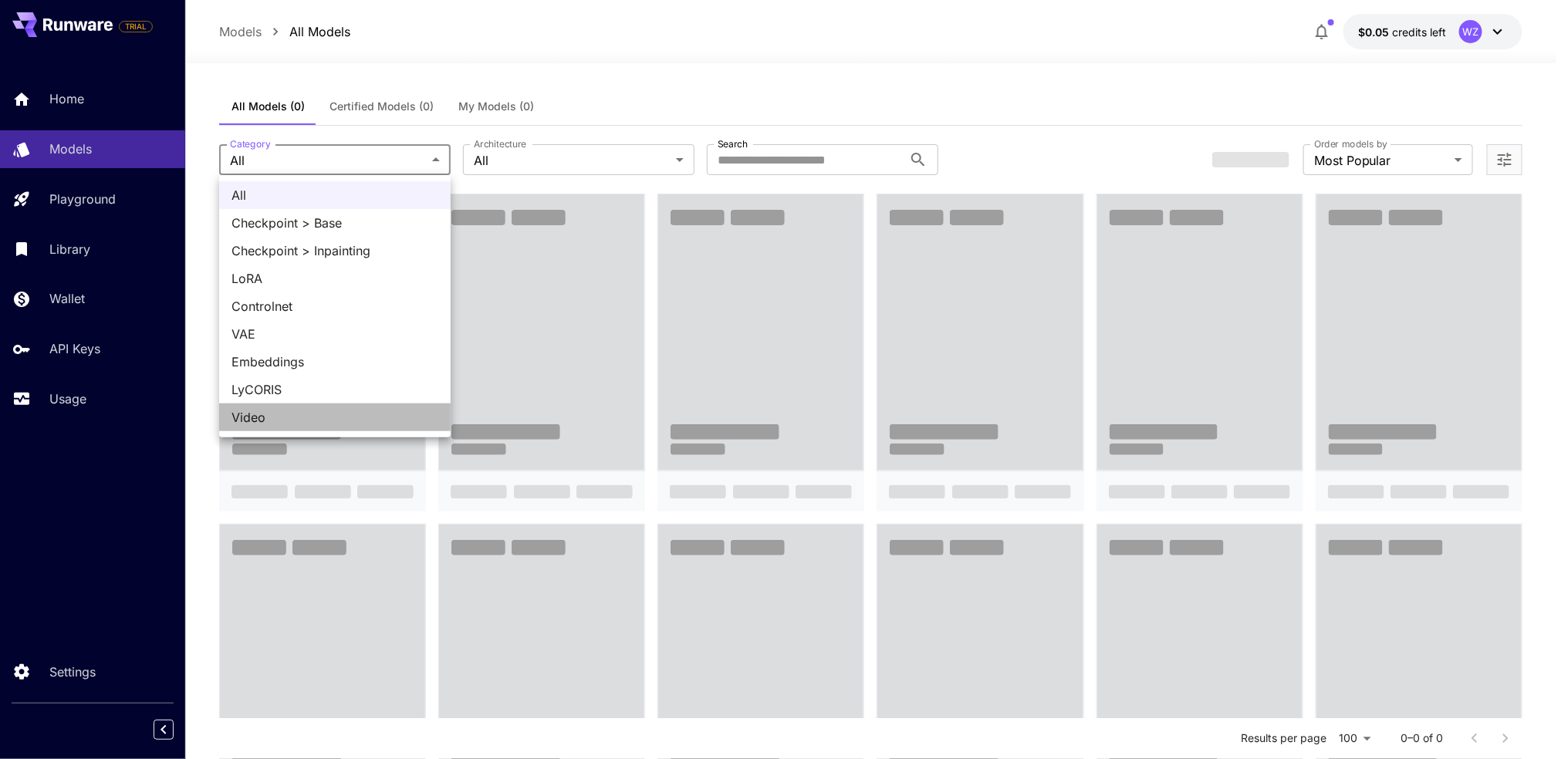 click on "Video" at bounding box center [335, 417] 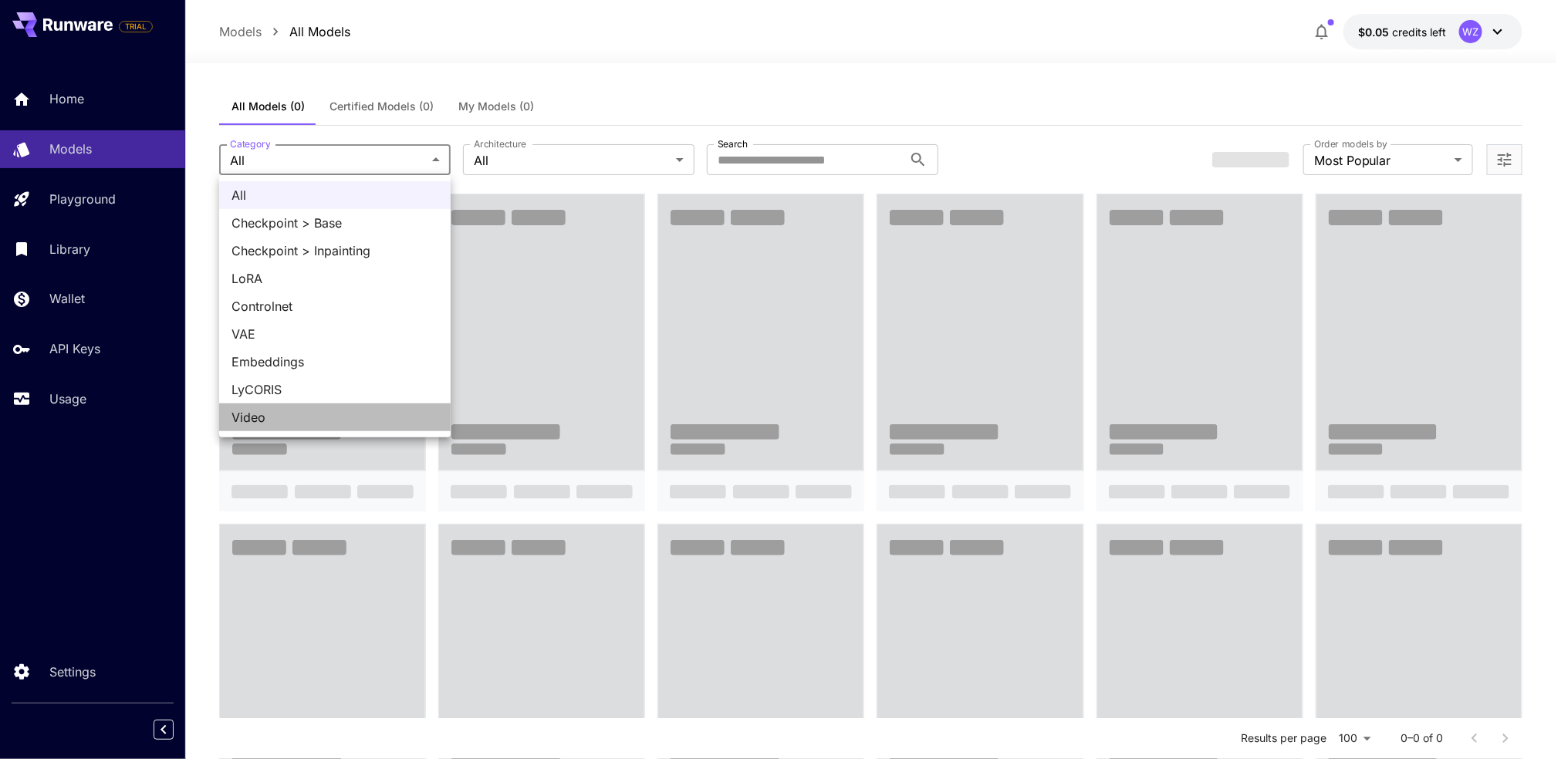 type on "*****" 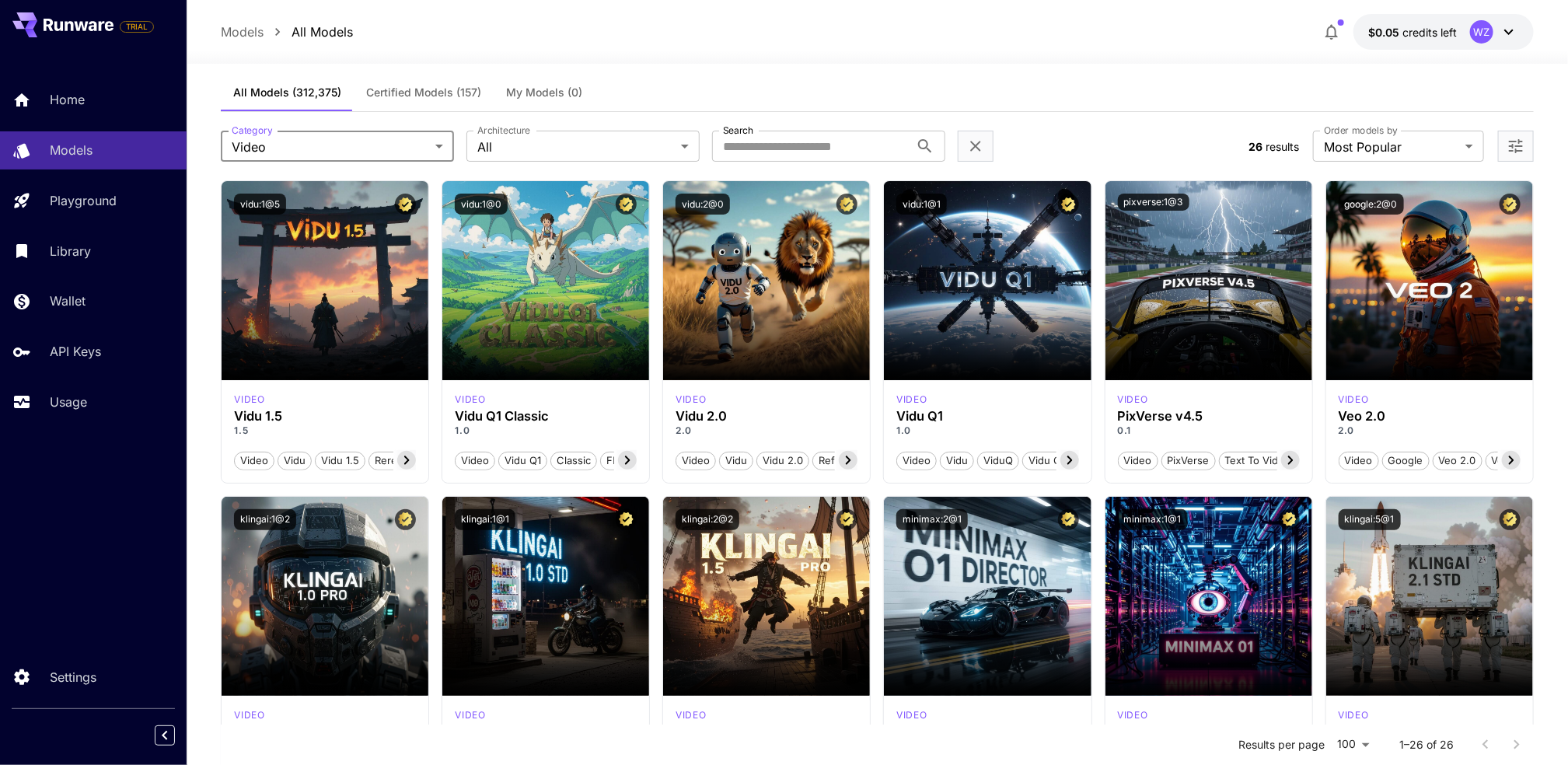 scroll, scrollTop: 0, scrollLeft: 0, axis: both 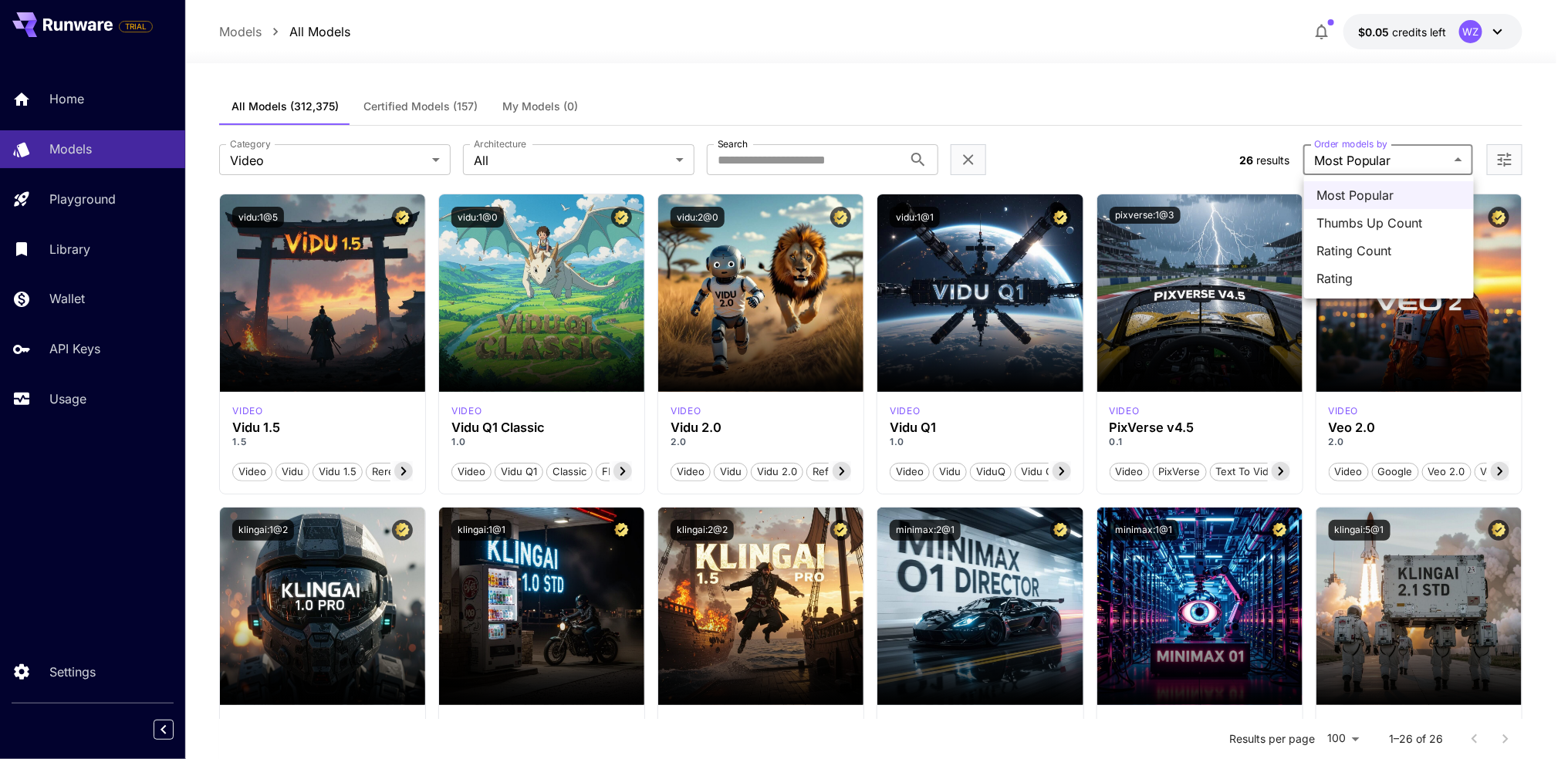 click on "**********" at bounding box center [784, 916] 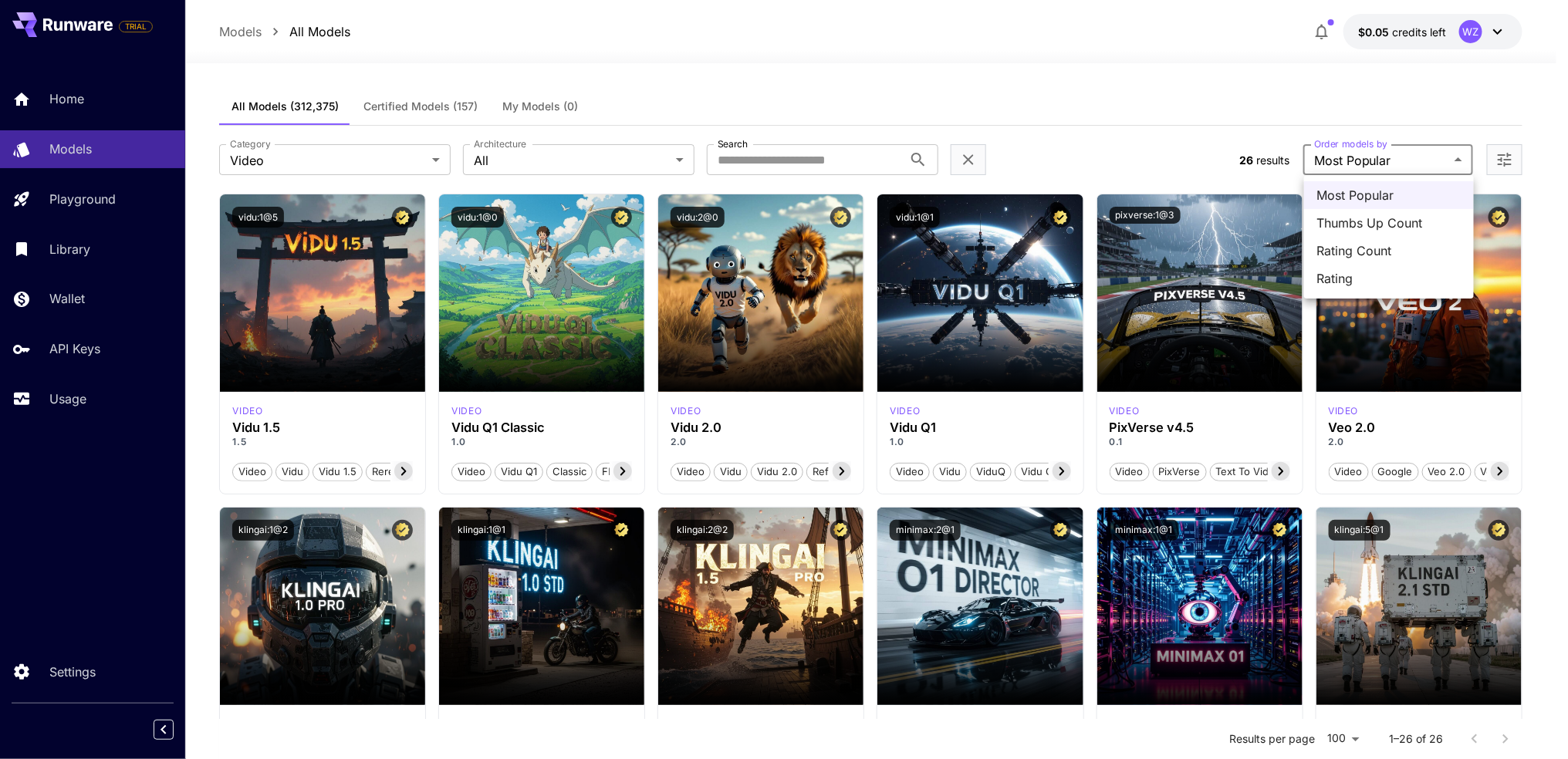 click at bounding box center [784, 380] 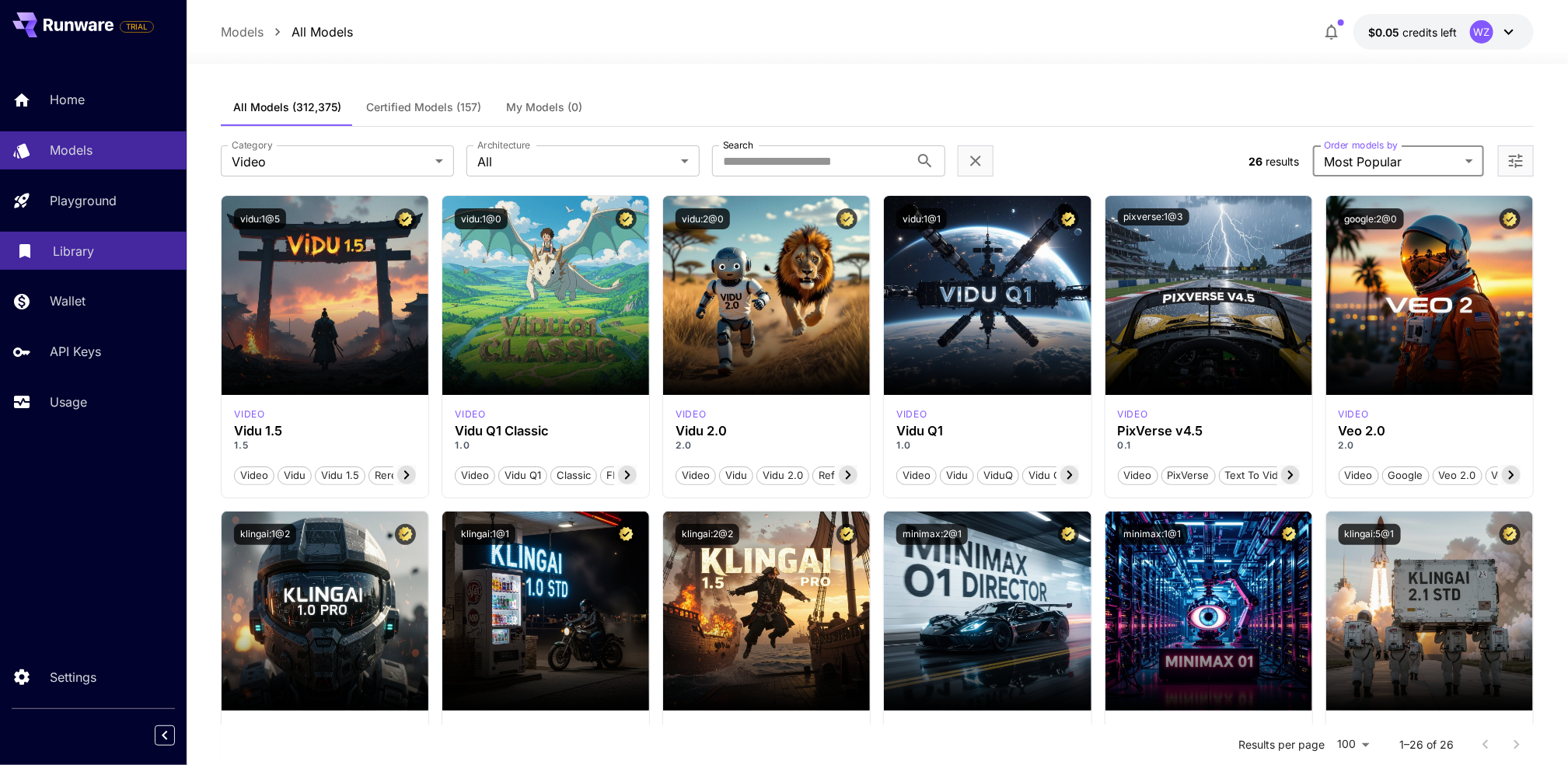 click on "Library" at bounding box center [73, 251] 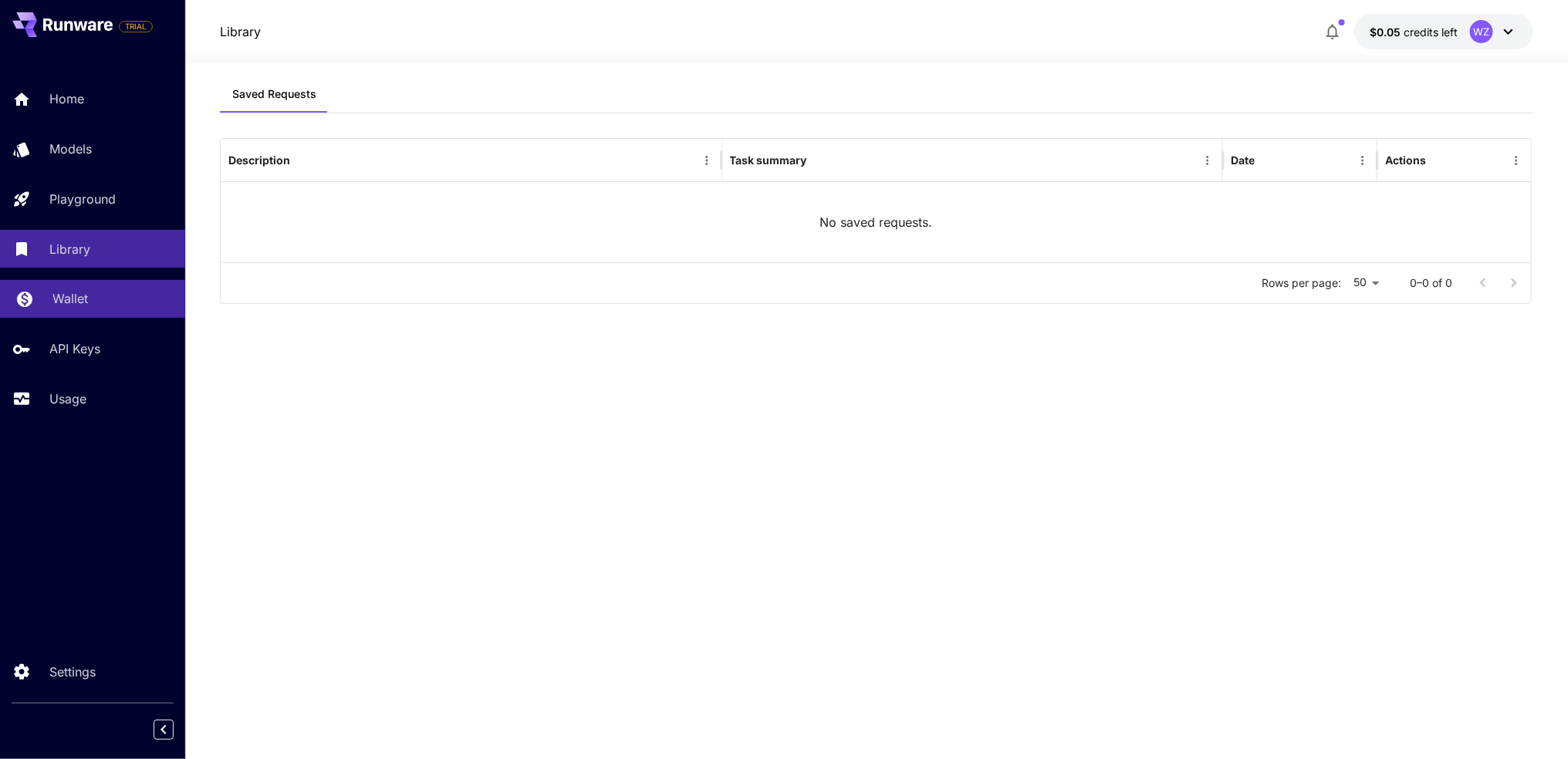 click on "Wallet" at bounding box center [113, 299] 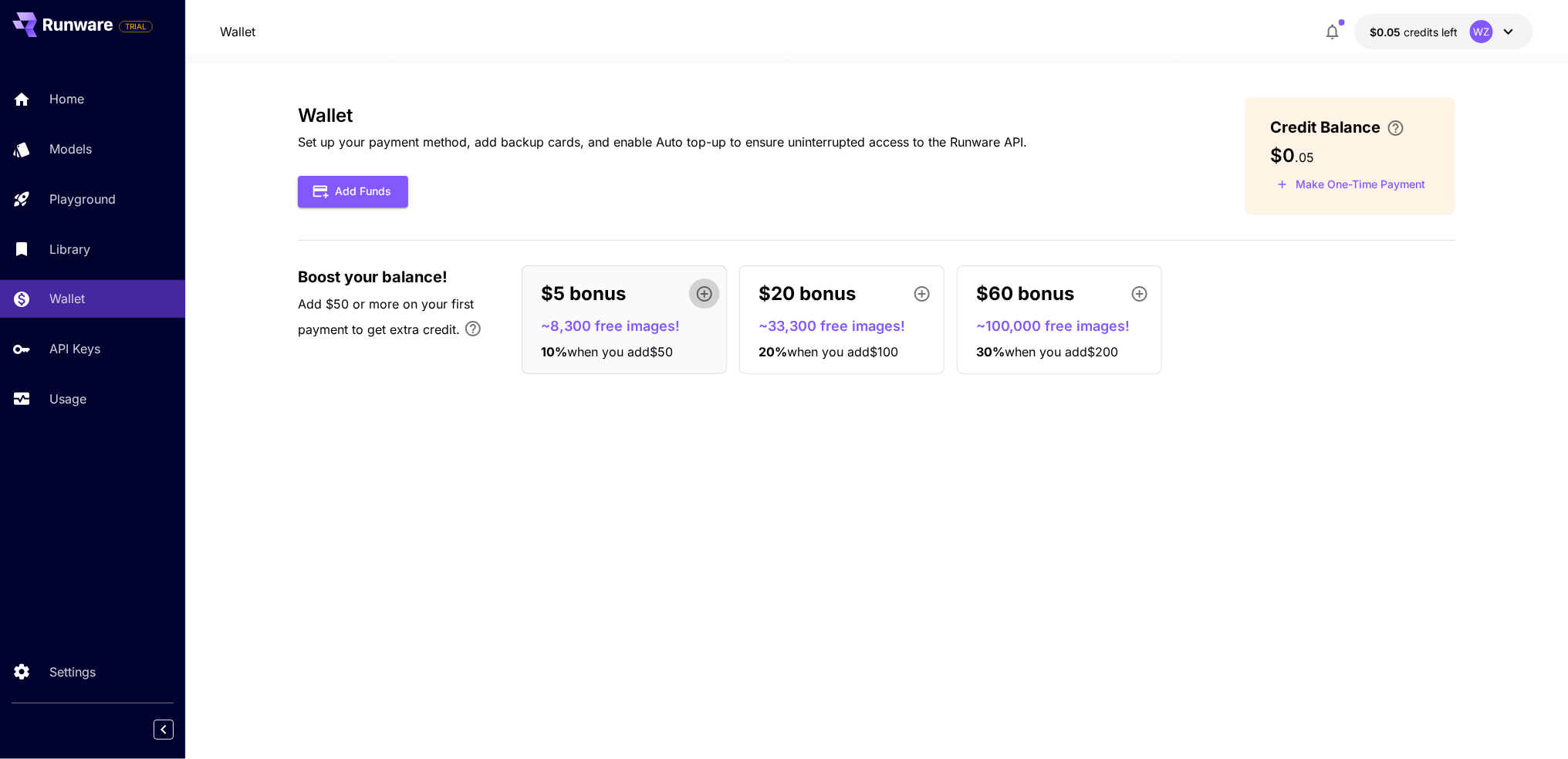 click 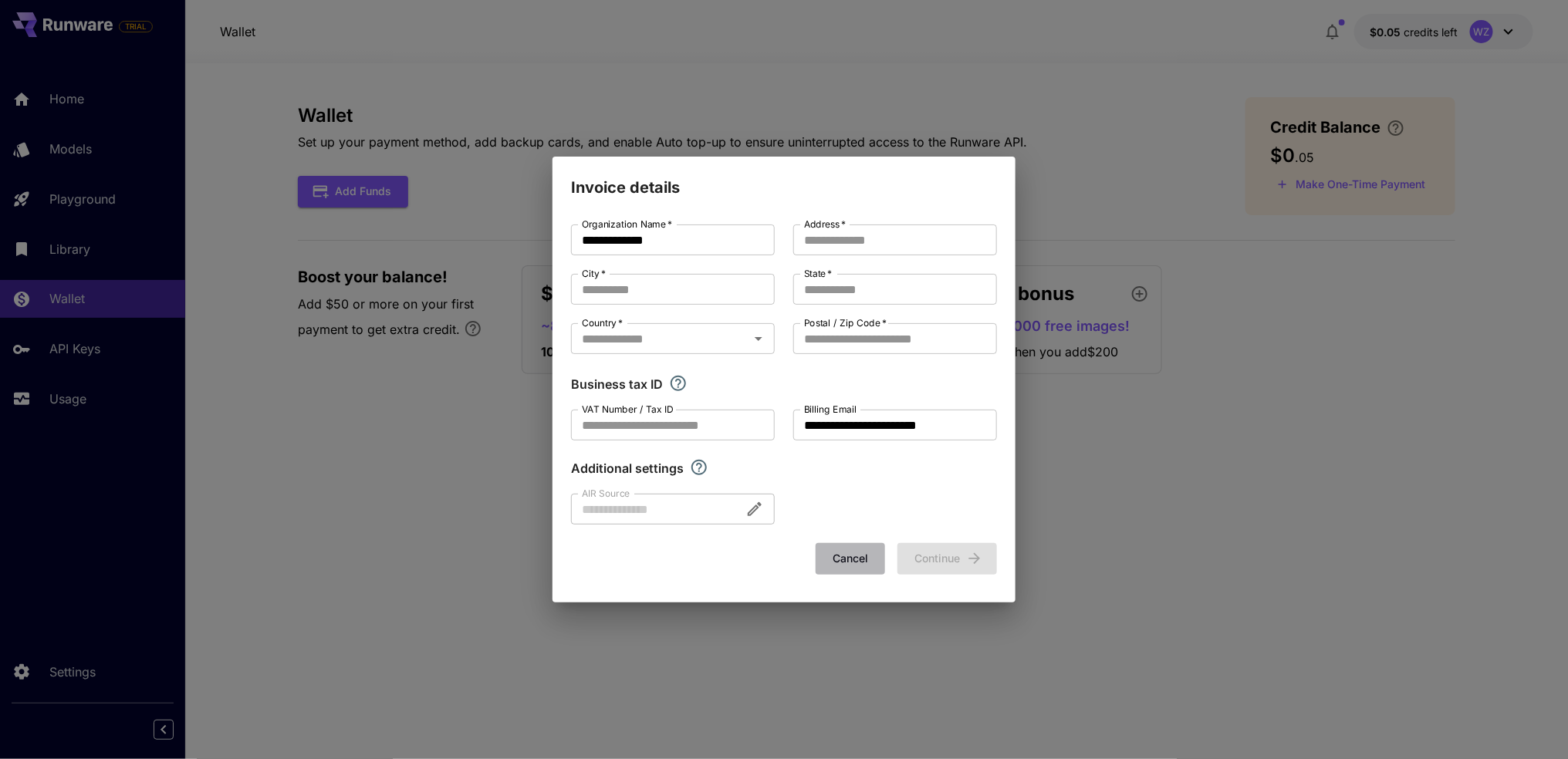 click on "Cancel" at bounding box center (850, 558) 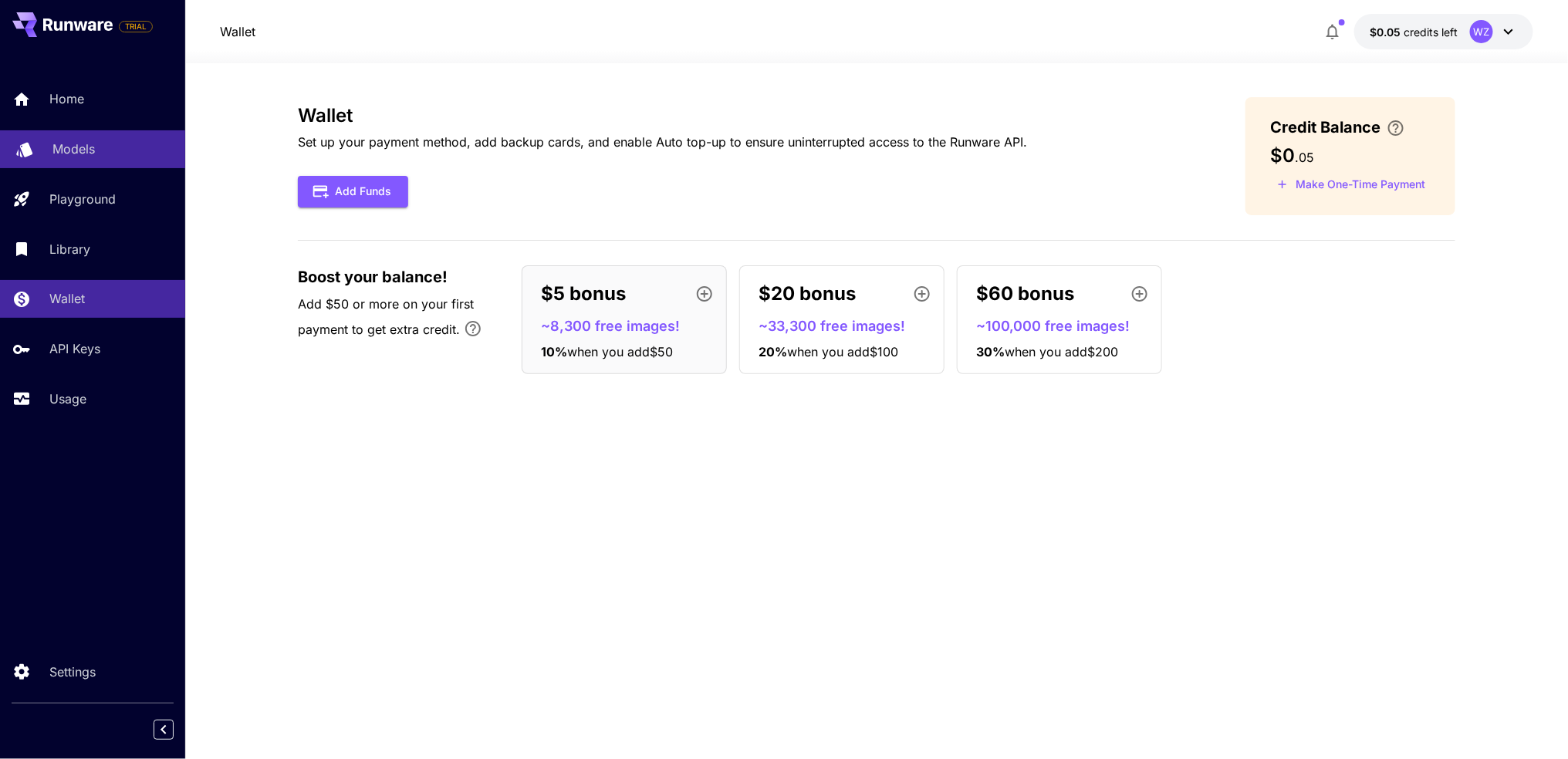 click on "Models" at bounding box center [113, 149] 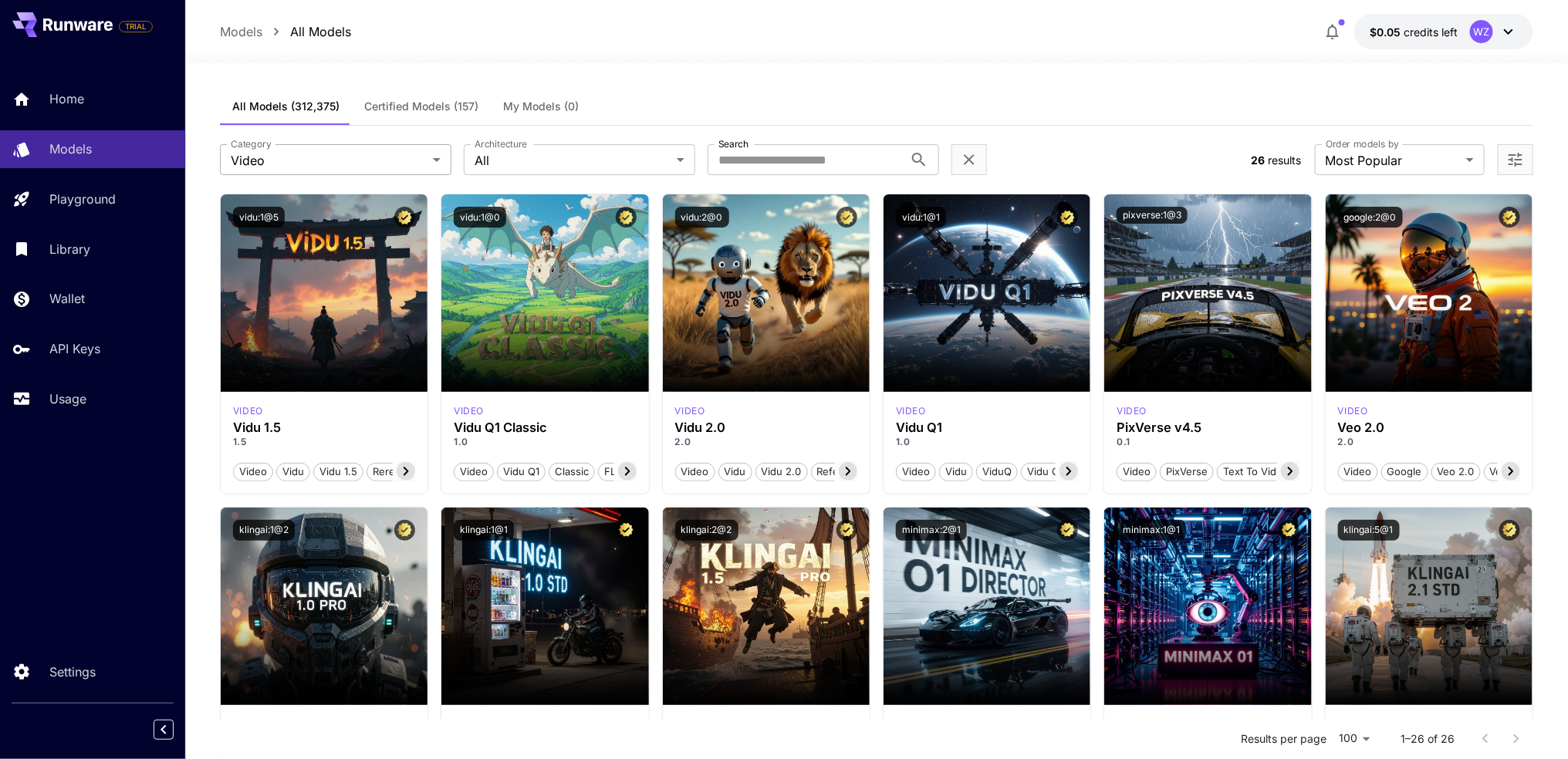 click on "**********" at bounding box center [784, 916] 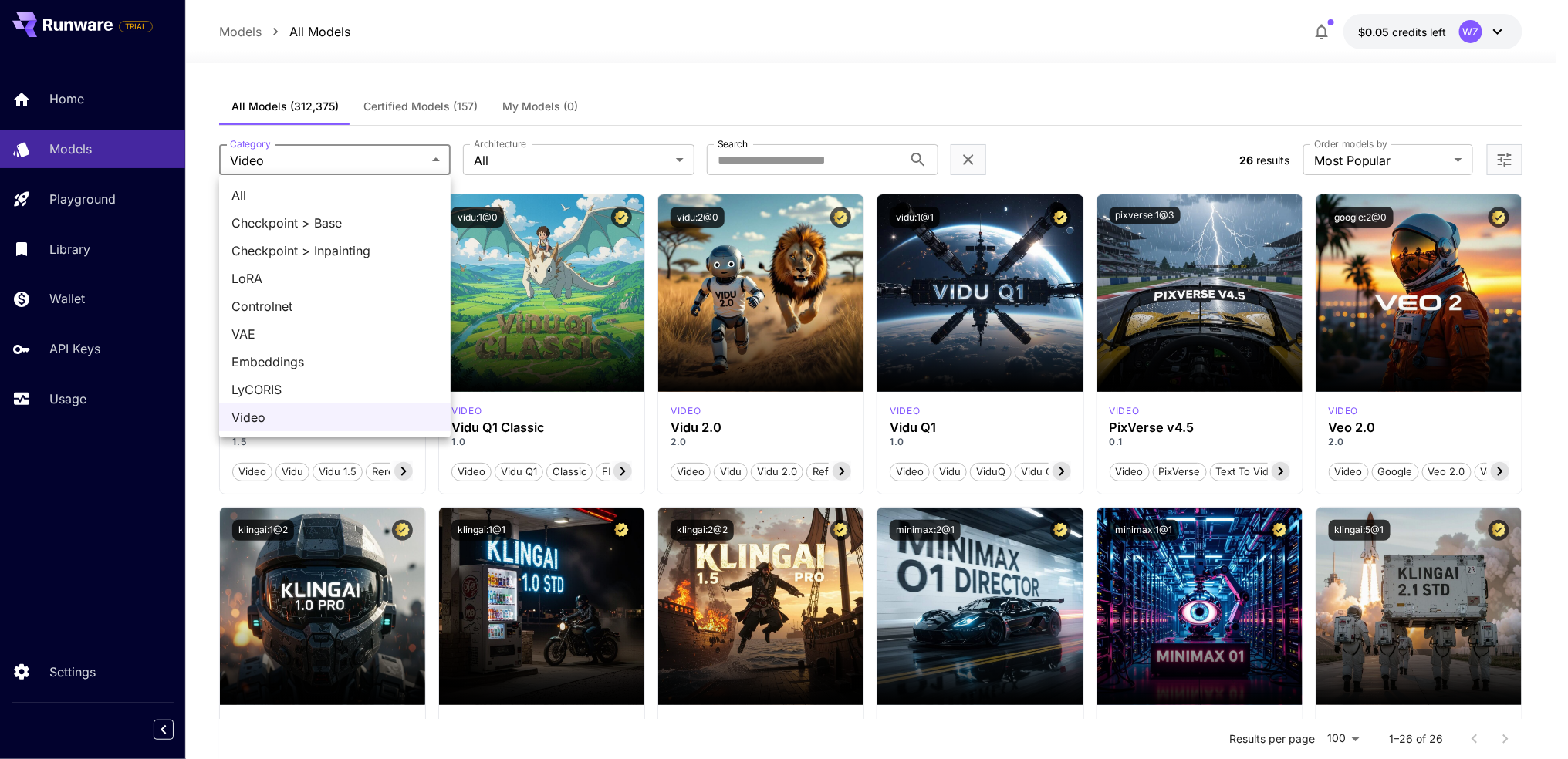click on "Checkpoint > Inpainting" at bounding box center [335, 251] 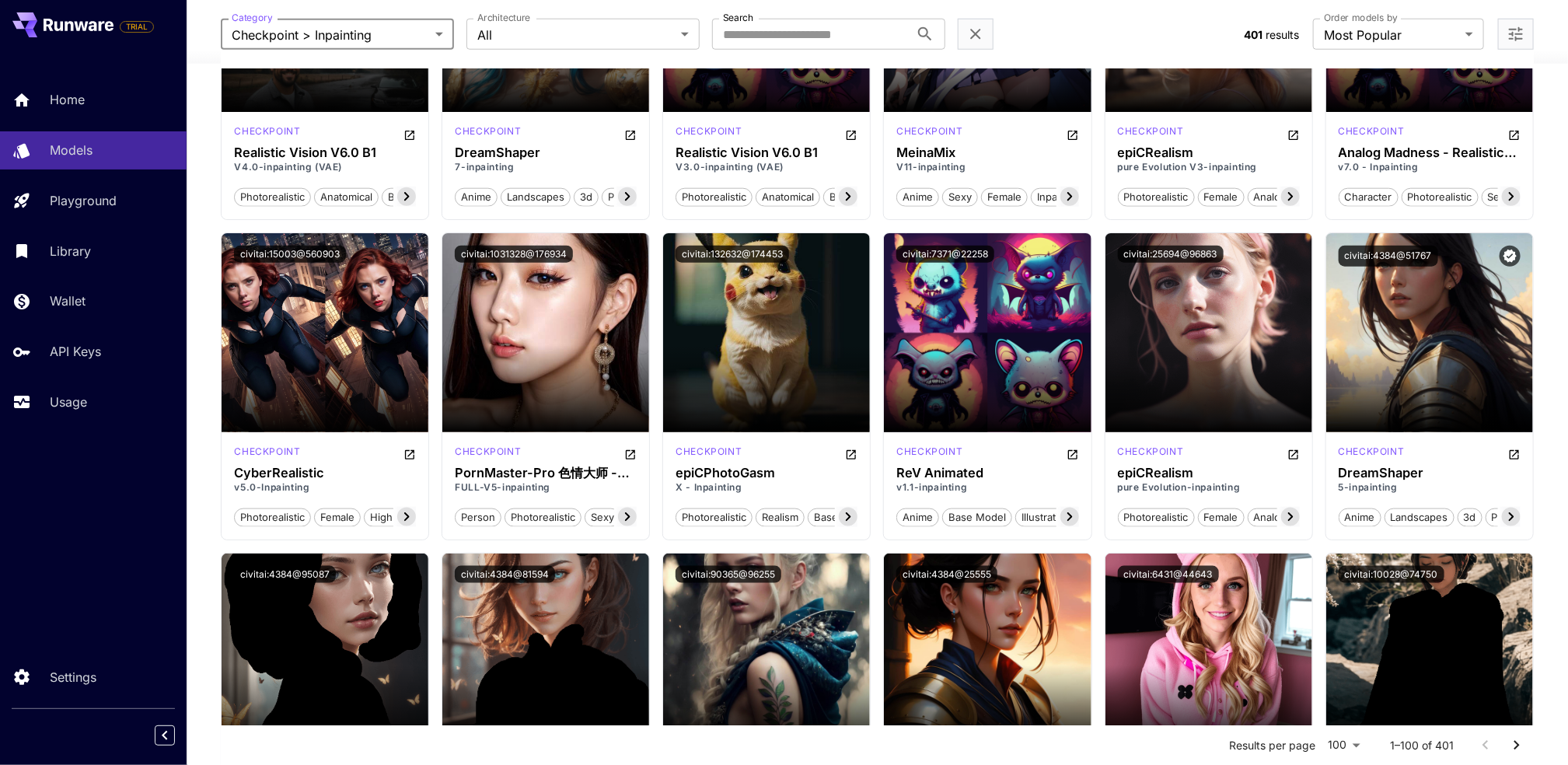 scroll, scrollTop: 933, scrollLeft: 0, axis: vertical 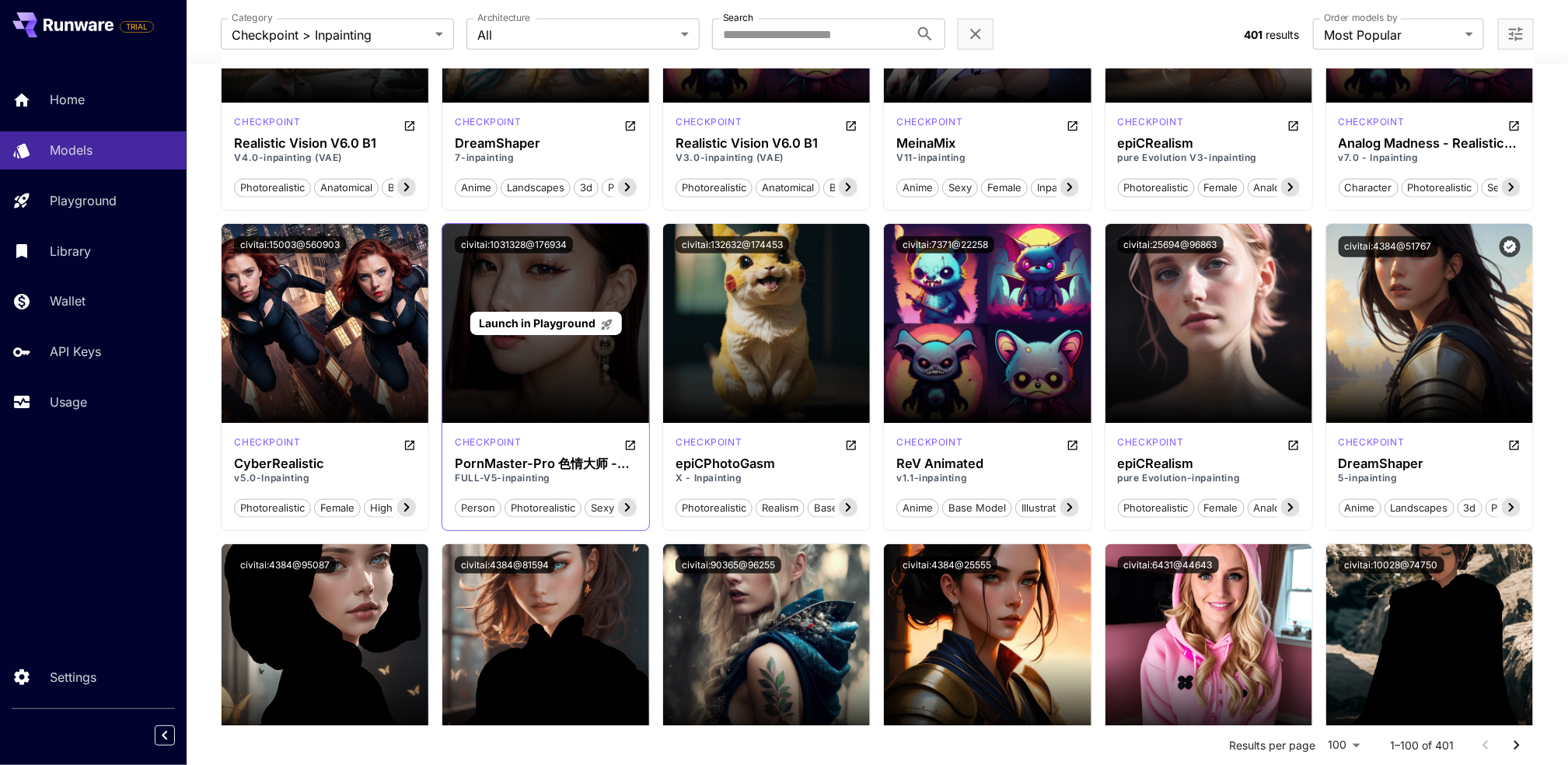 click on "Launch in Playground" at bounding box center [546, 323] 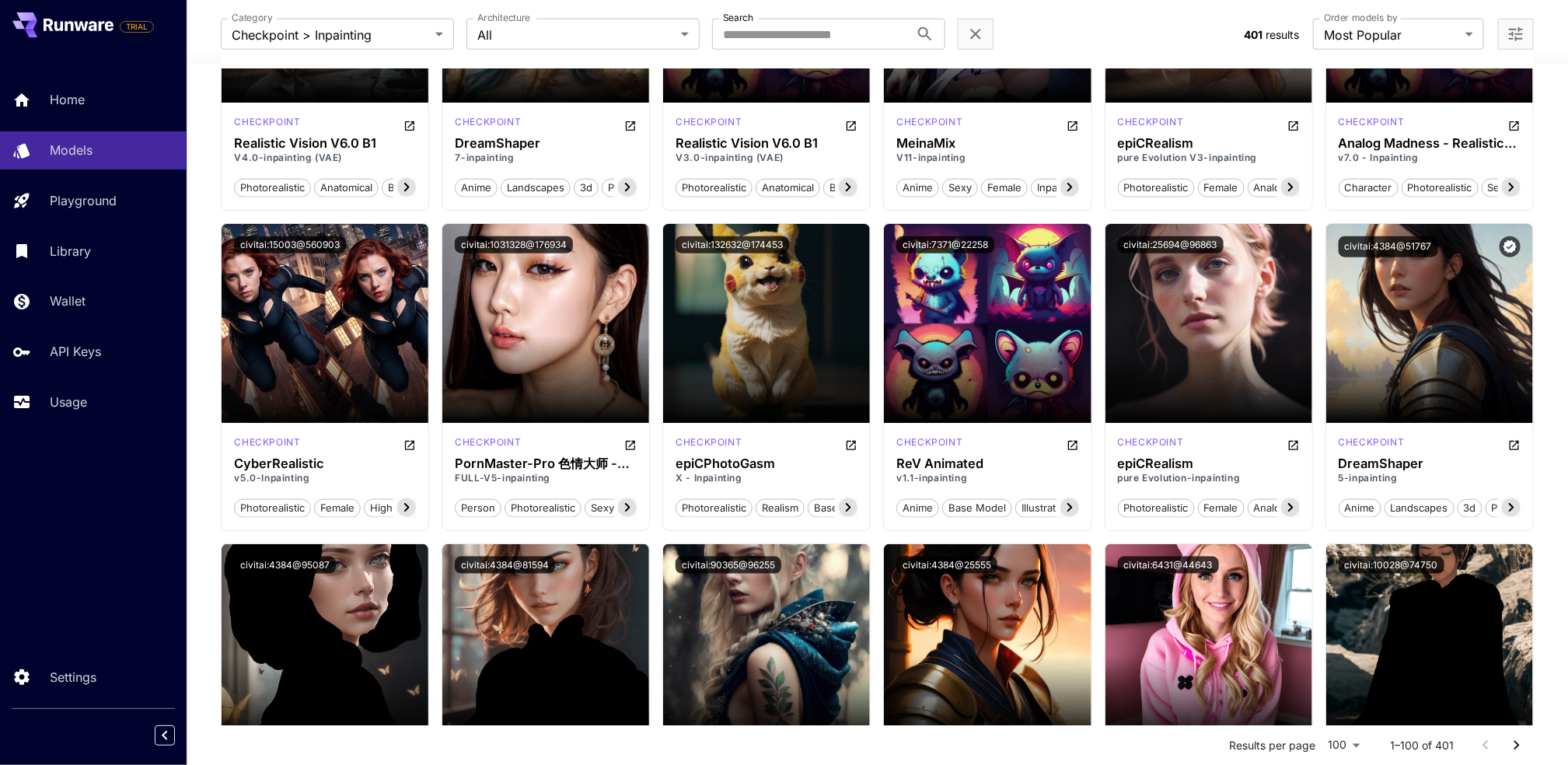 scroll, scrollTop: 0, scrollLeft: 0, axis: both 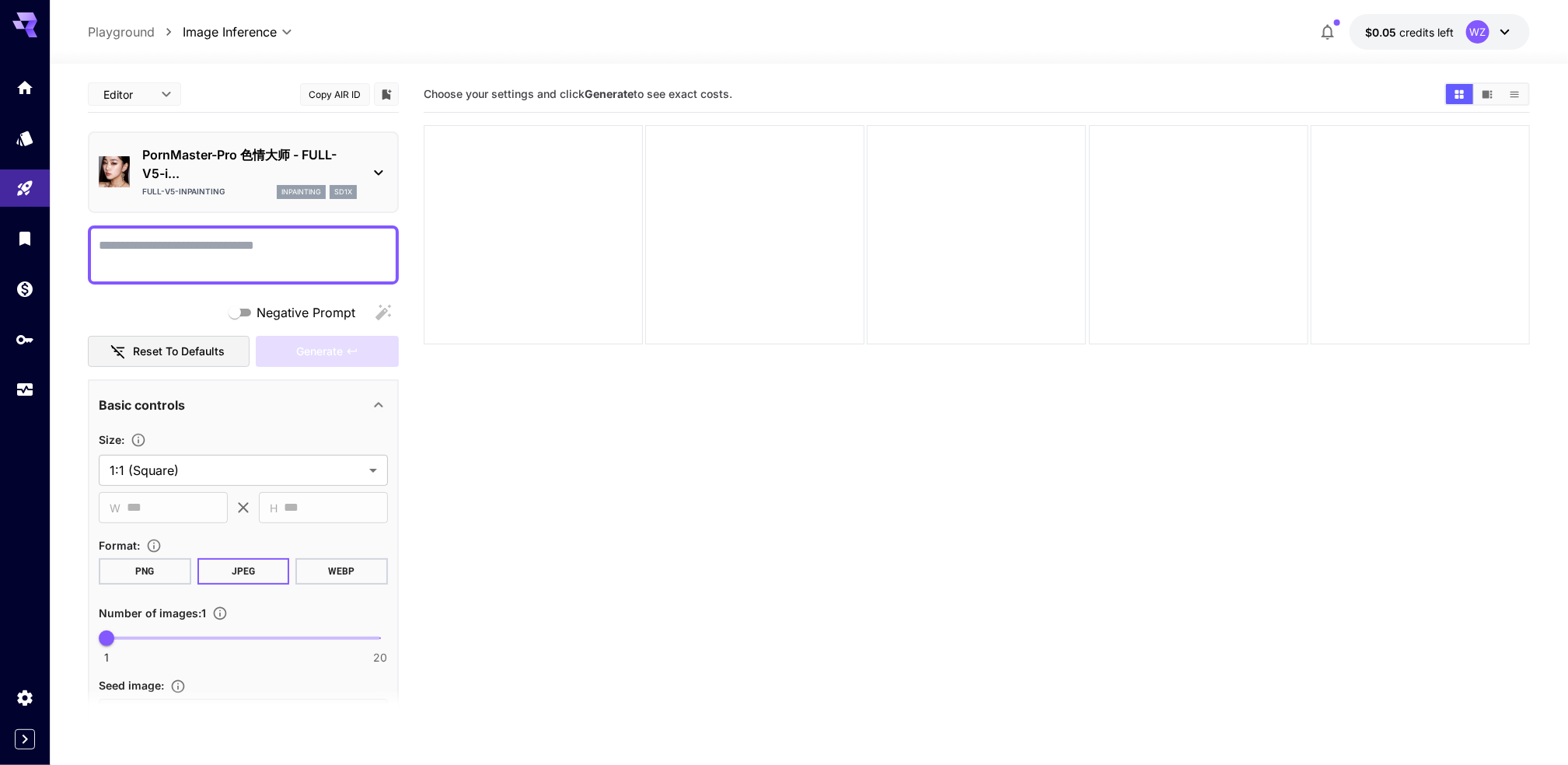 click 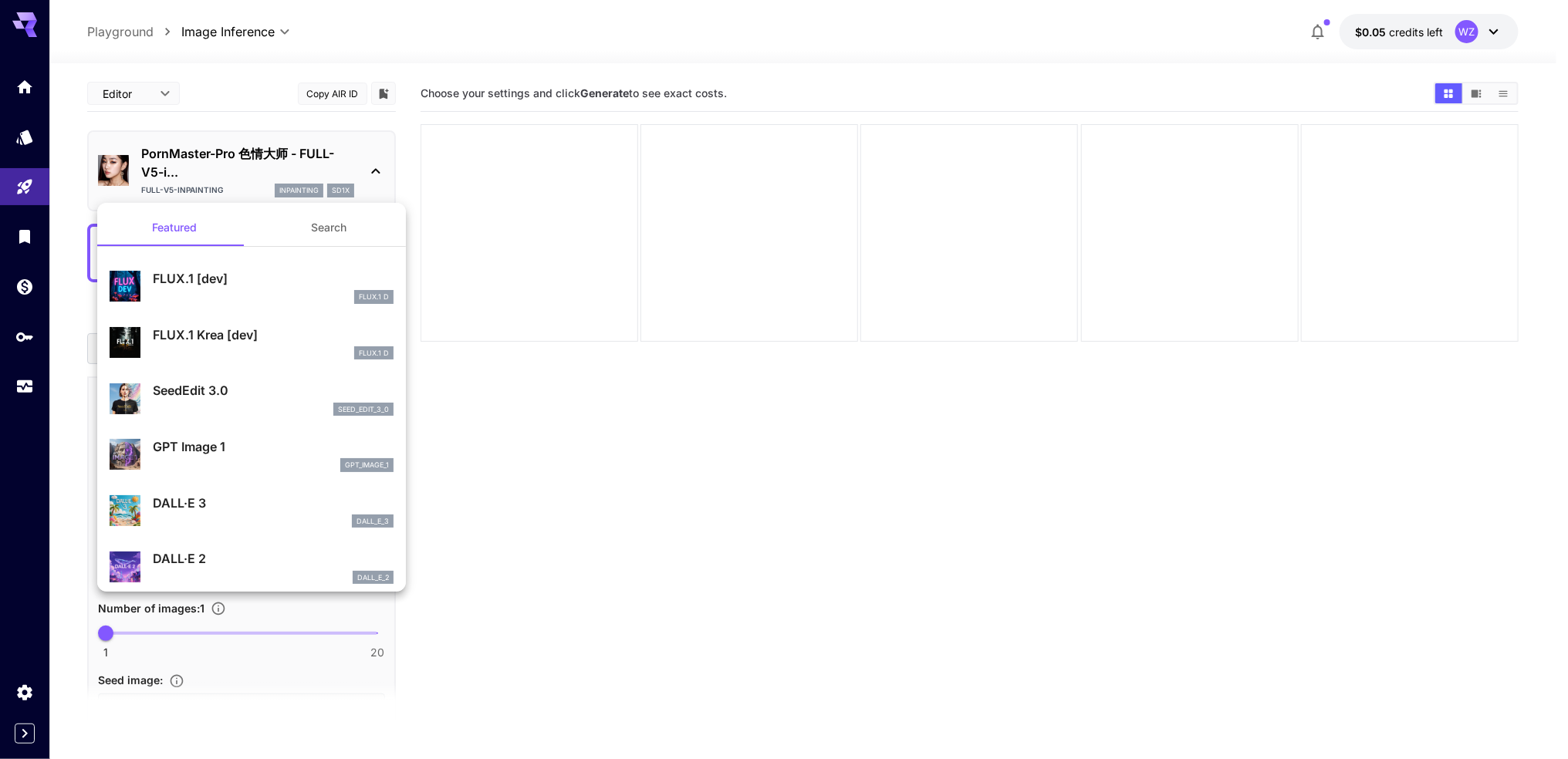 click at bounding box center [784, 380] 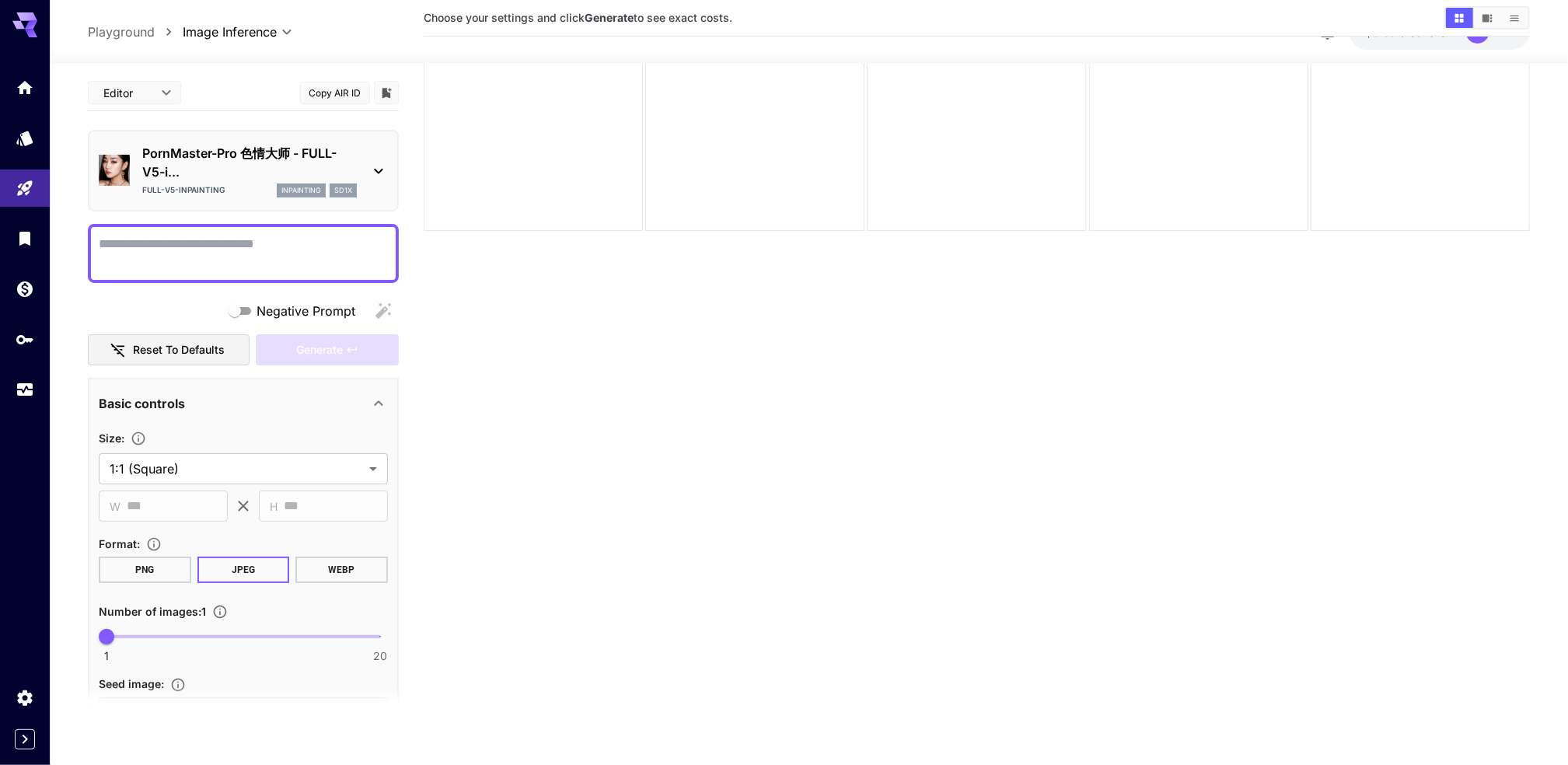 scroll, scrollTop: 122, scrollLeft: 0, axis: vertical 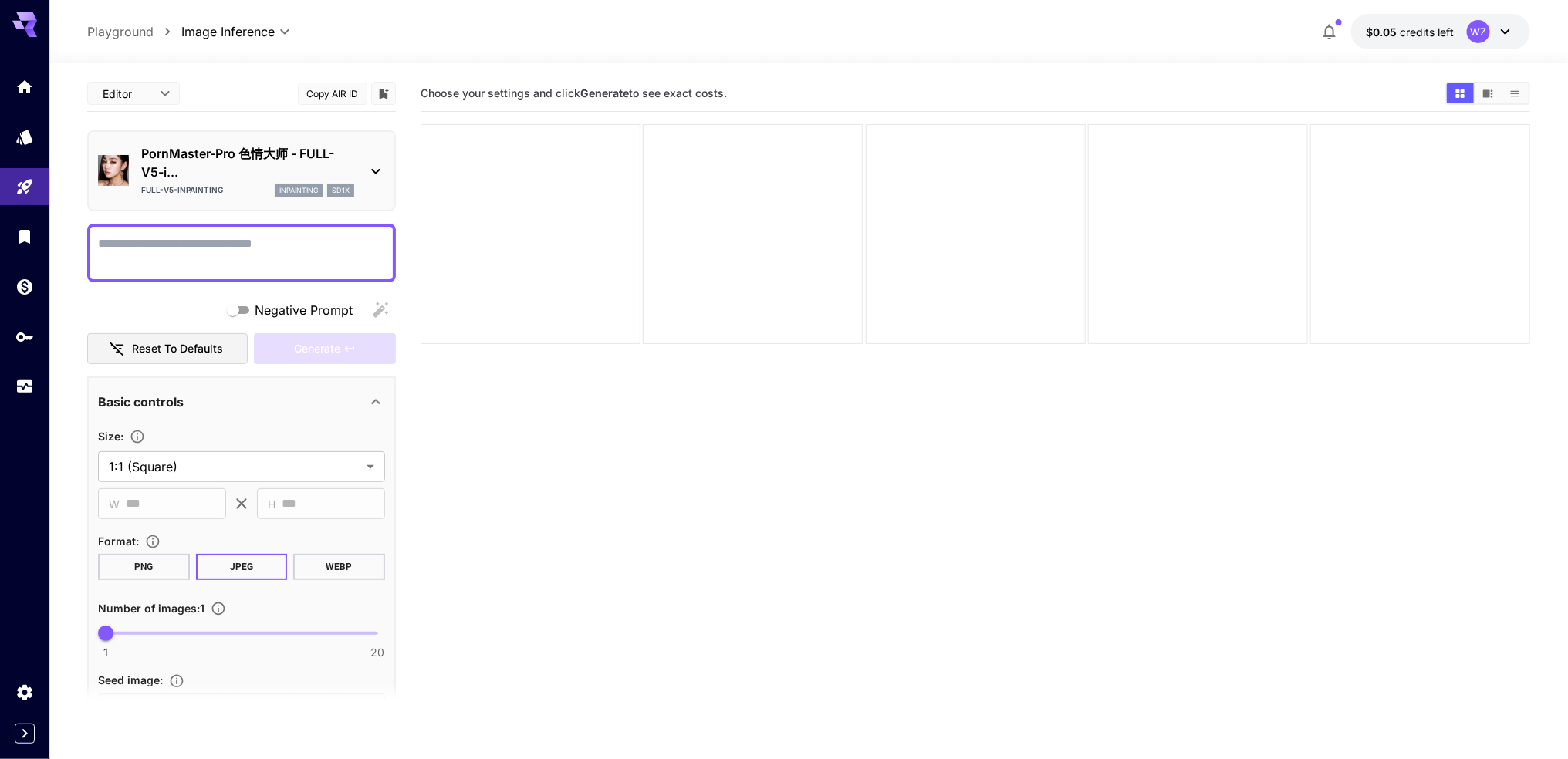click on "**********" at bounding box center [784, 440] 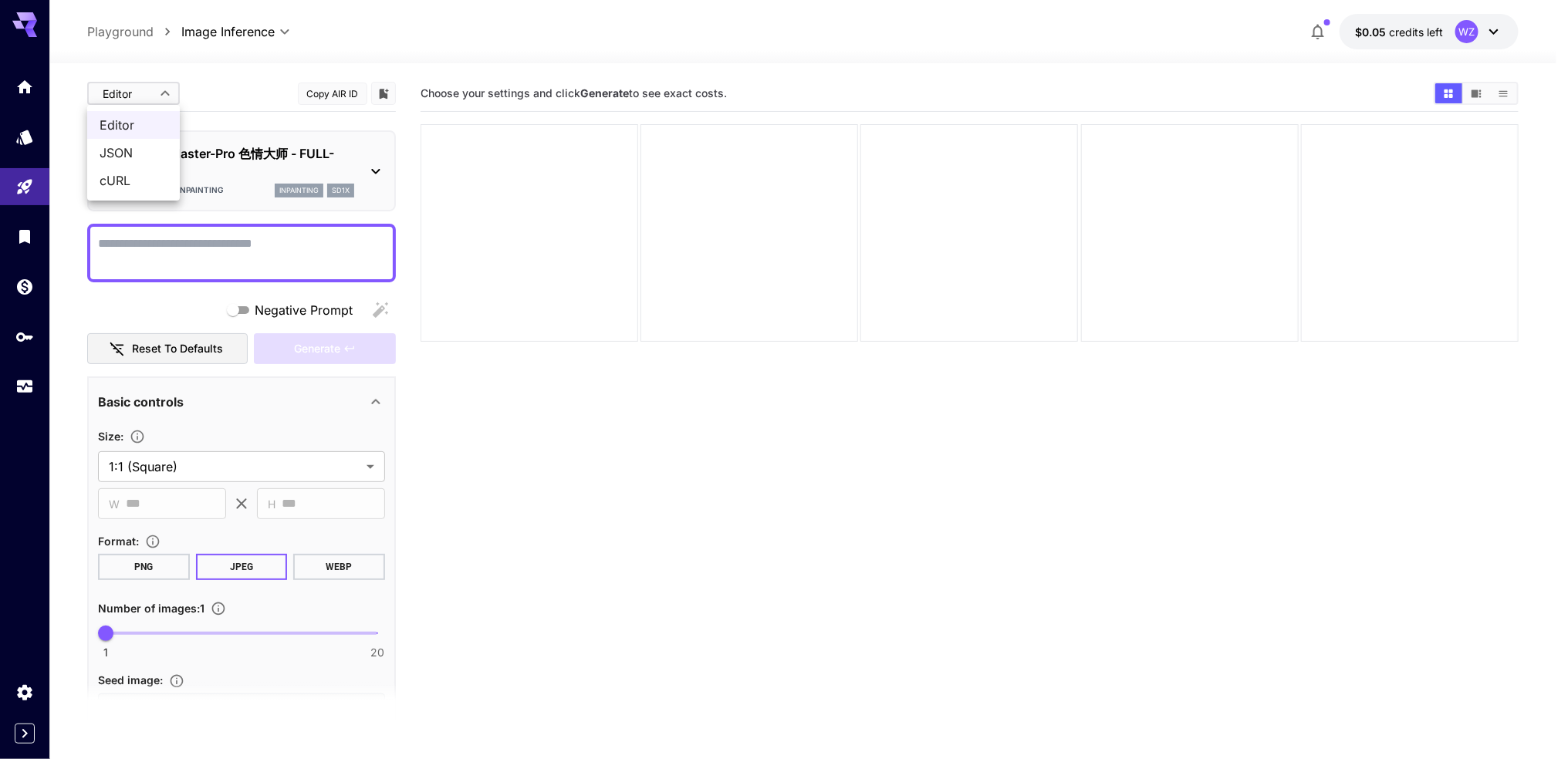 click at bounding box center [784, 380] 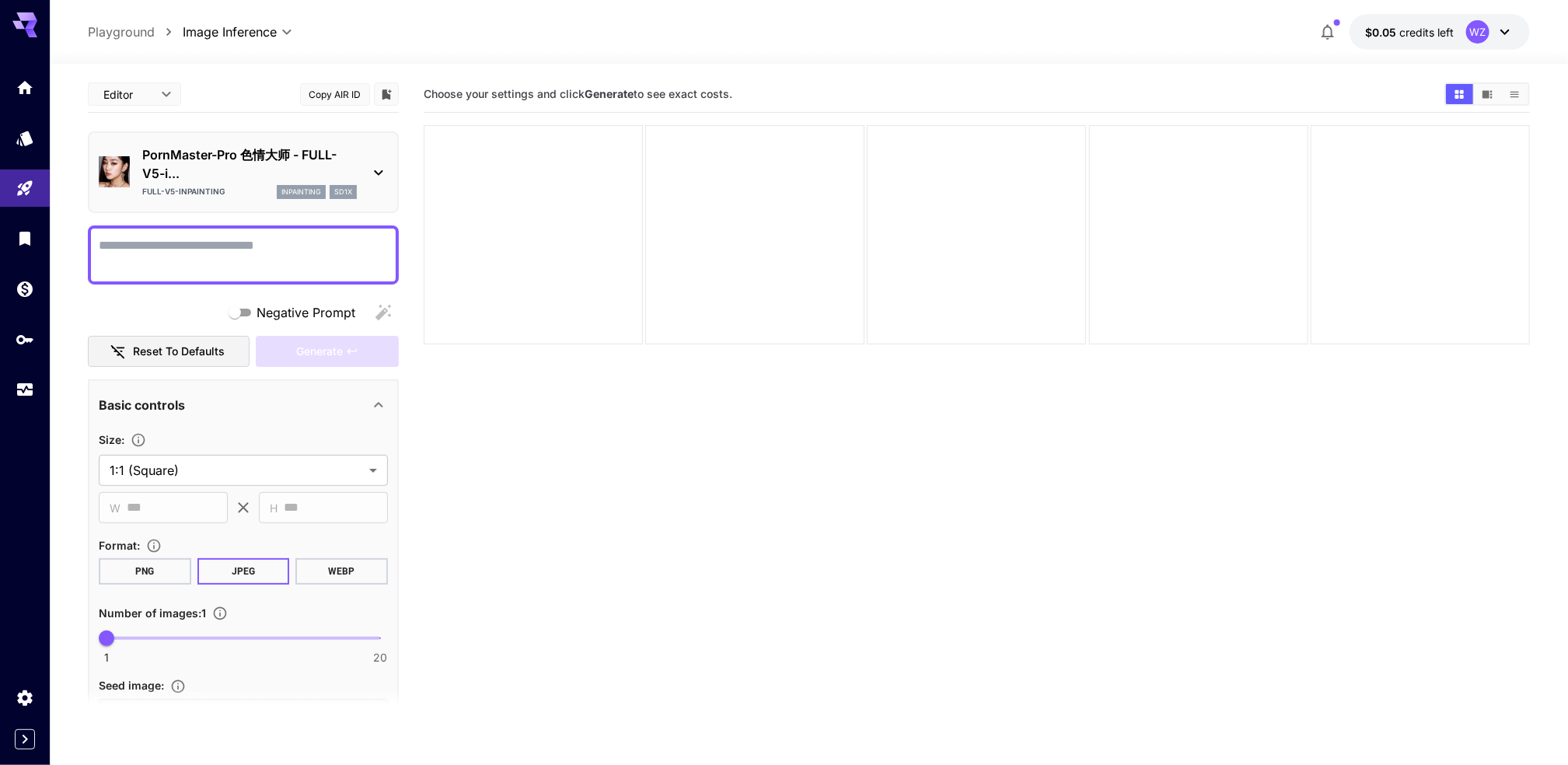 drag, startPoint x: 466, startPoint y: 36, endPoint x: 457, endPoint y: 34, distance: 9.21954 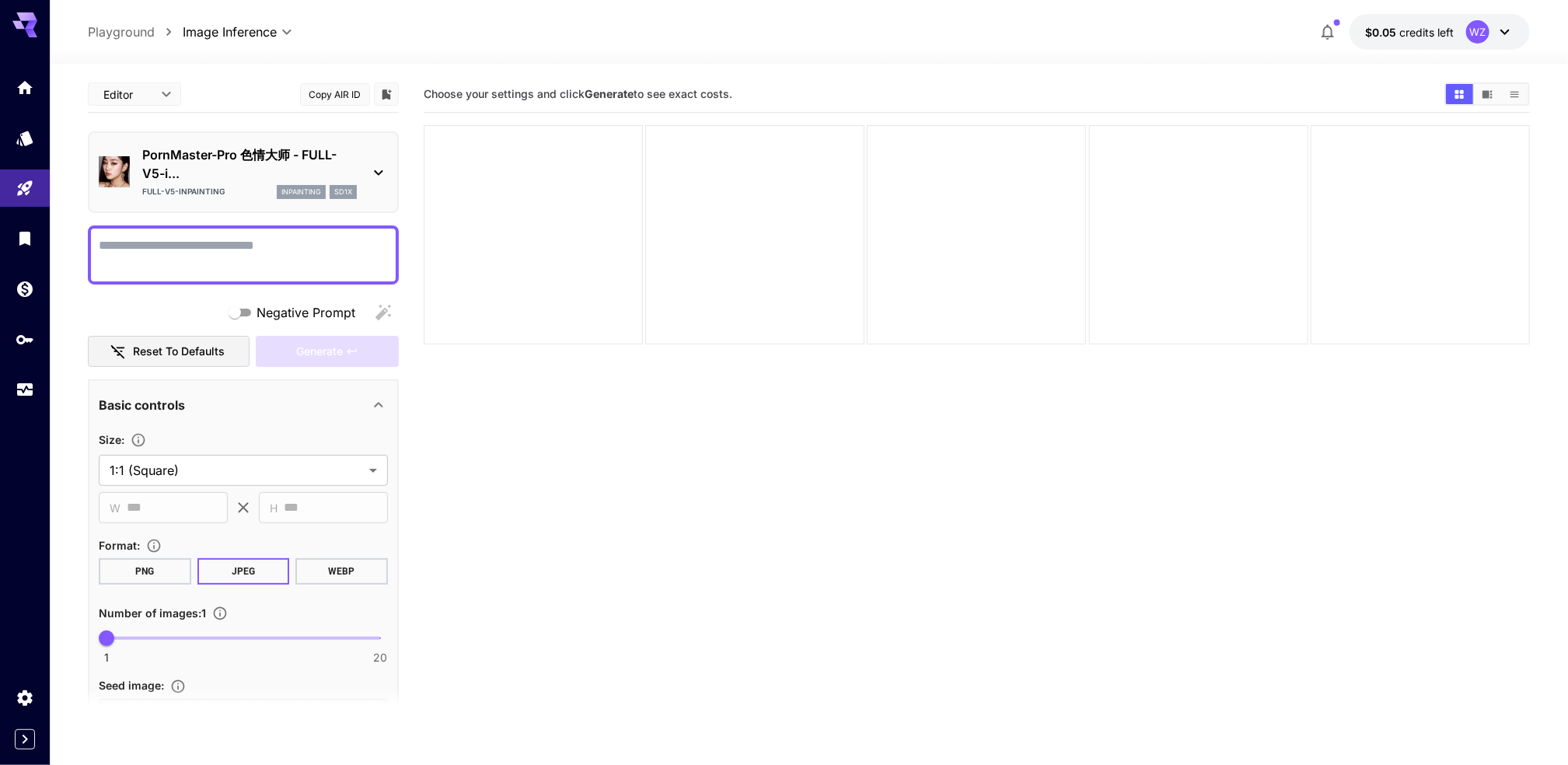 click on "Playground" at bounding box center [121, 32] 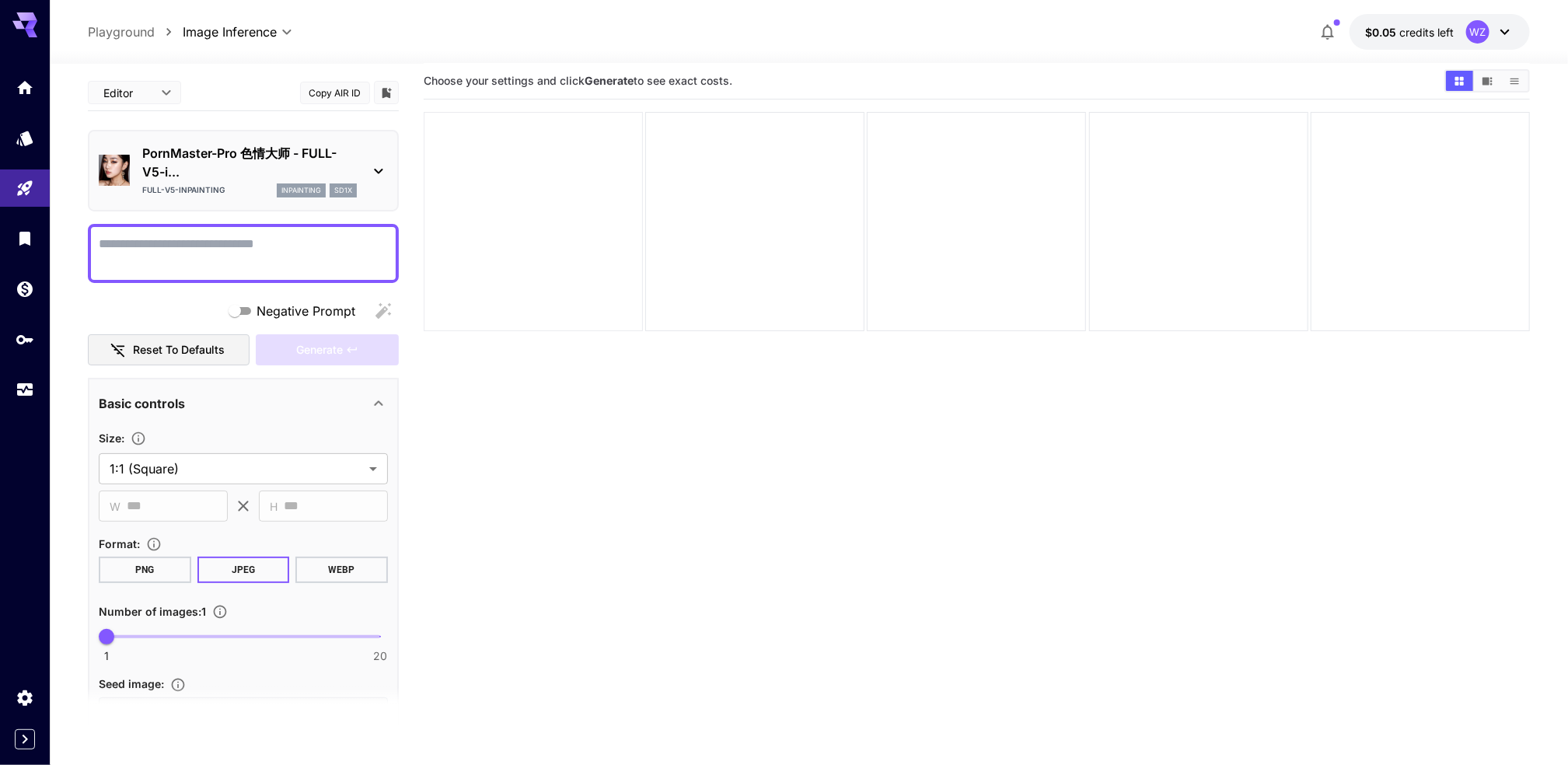 scroll, scrollTop: 0, scrollLeft: 0, axis: both 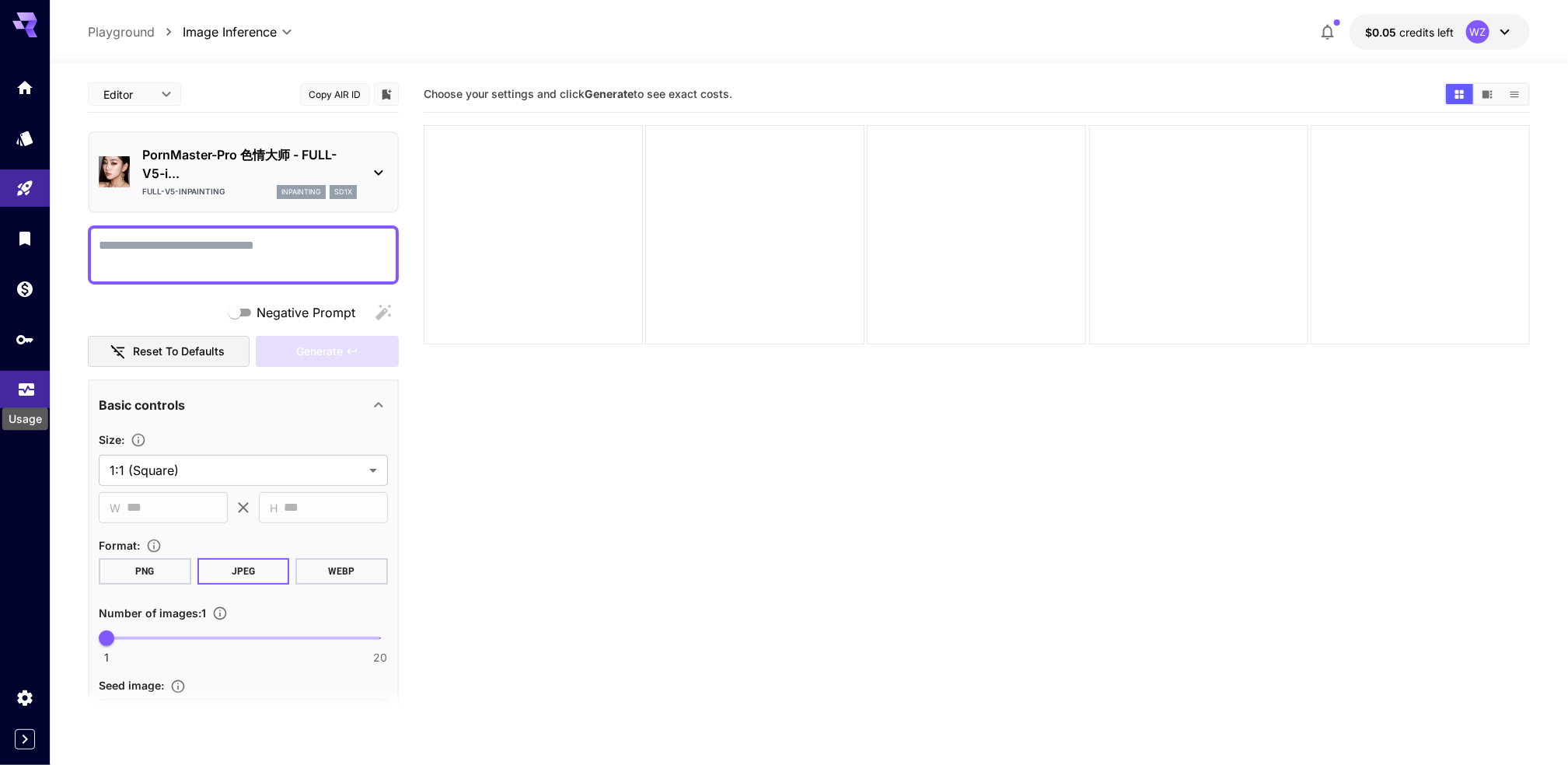 click 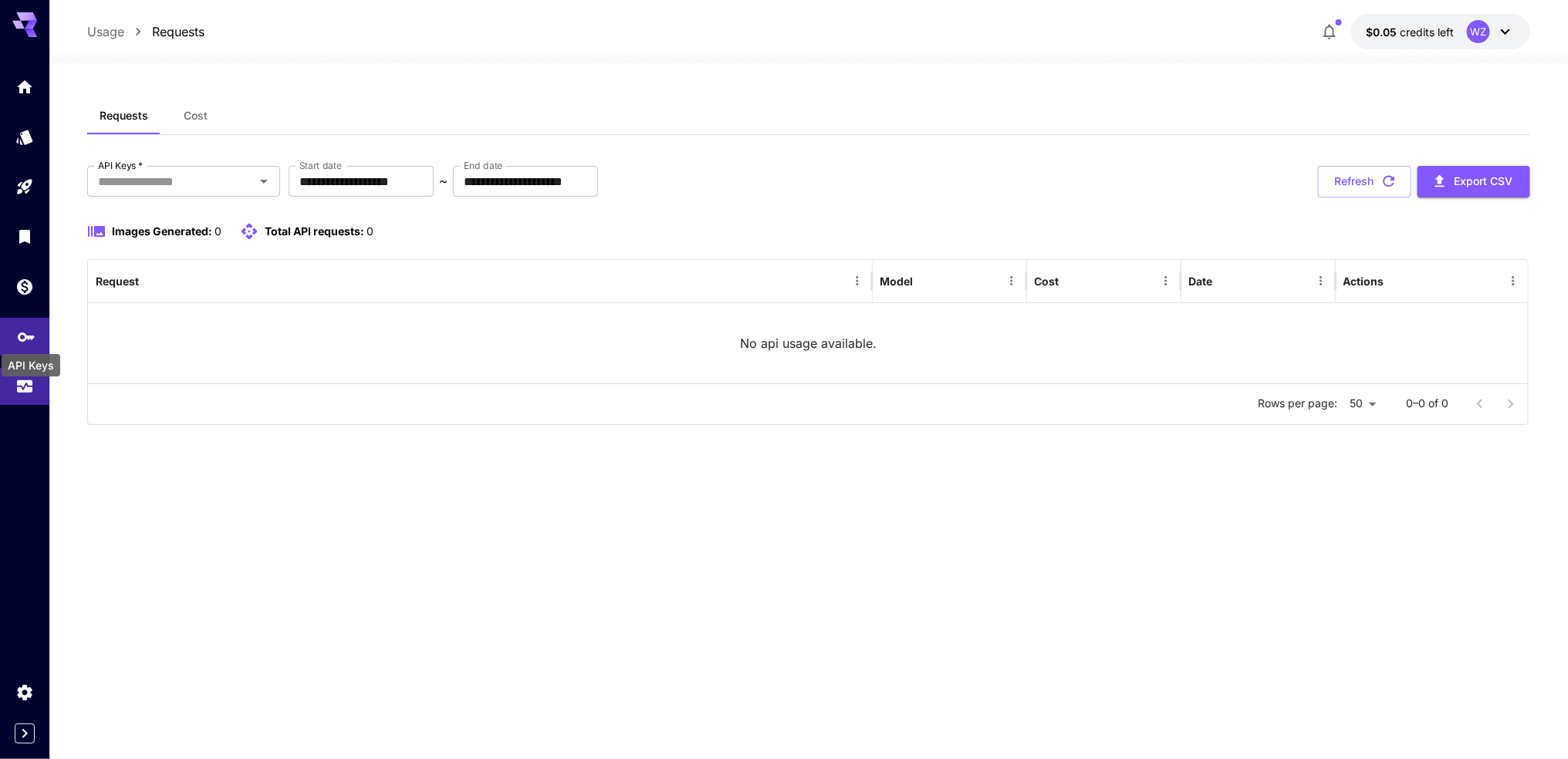 click 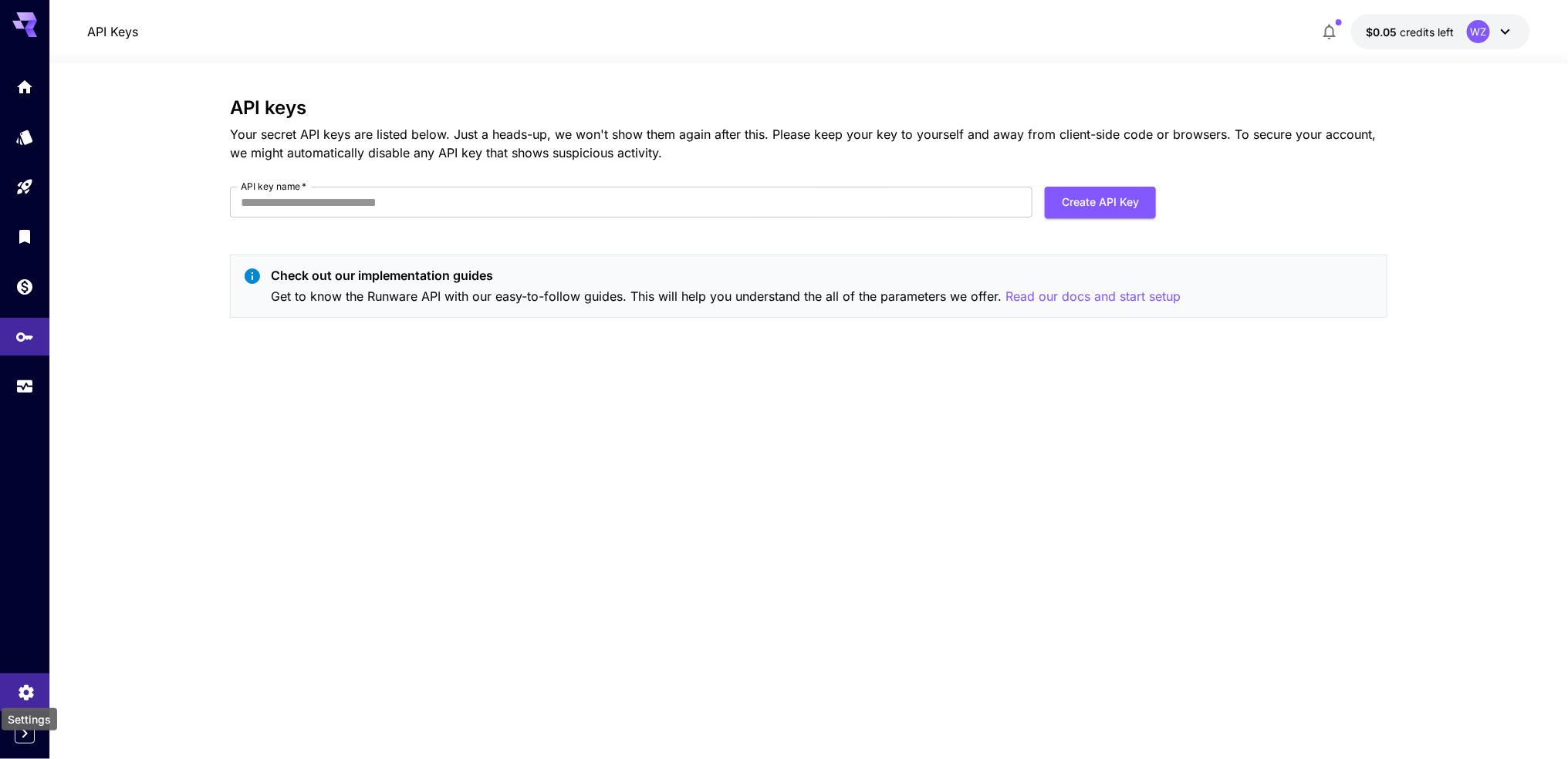 click 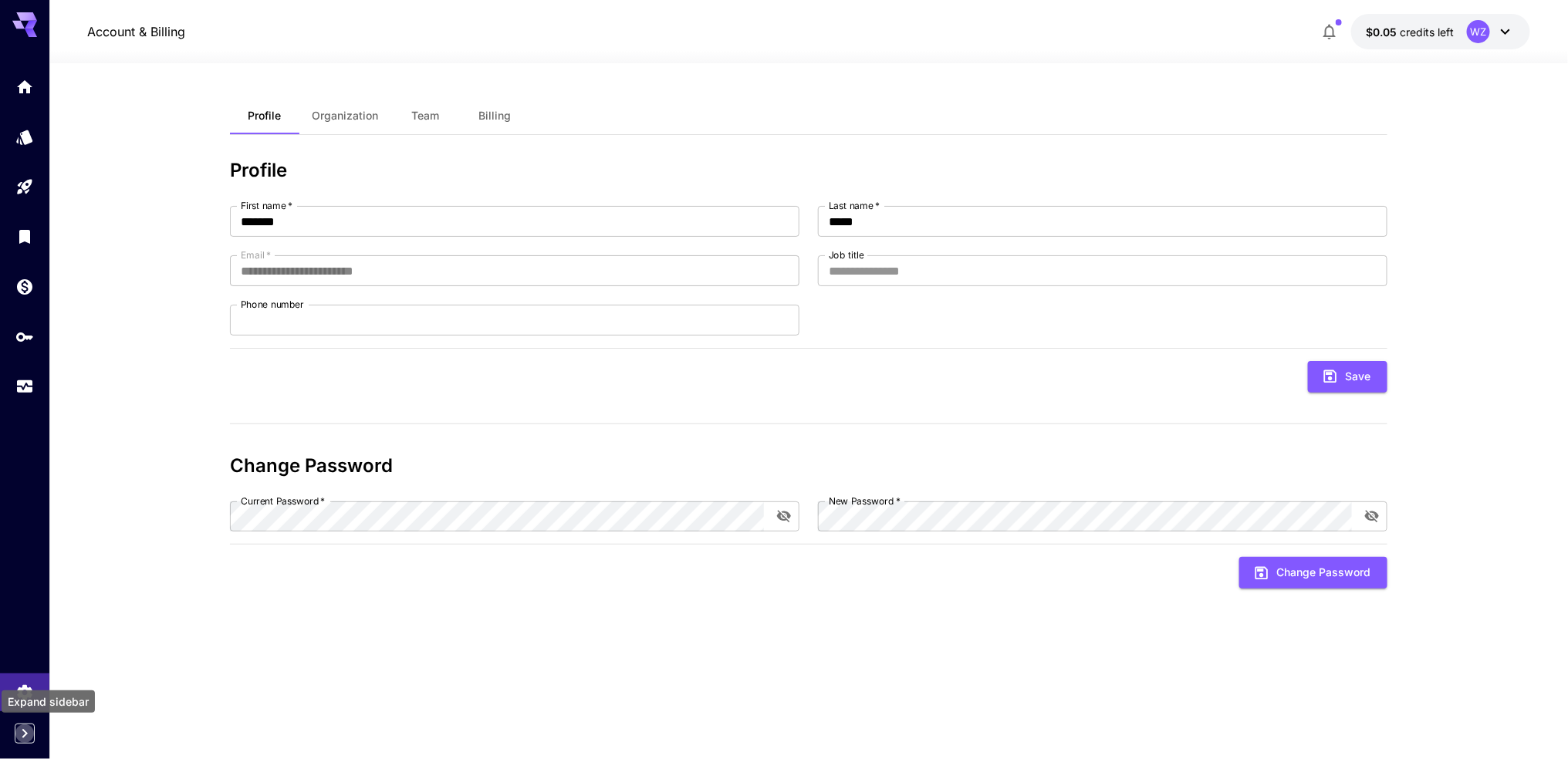 click 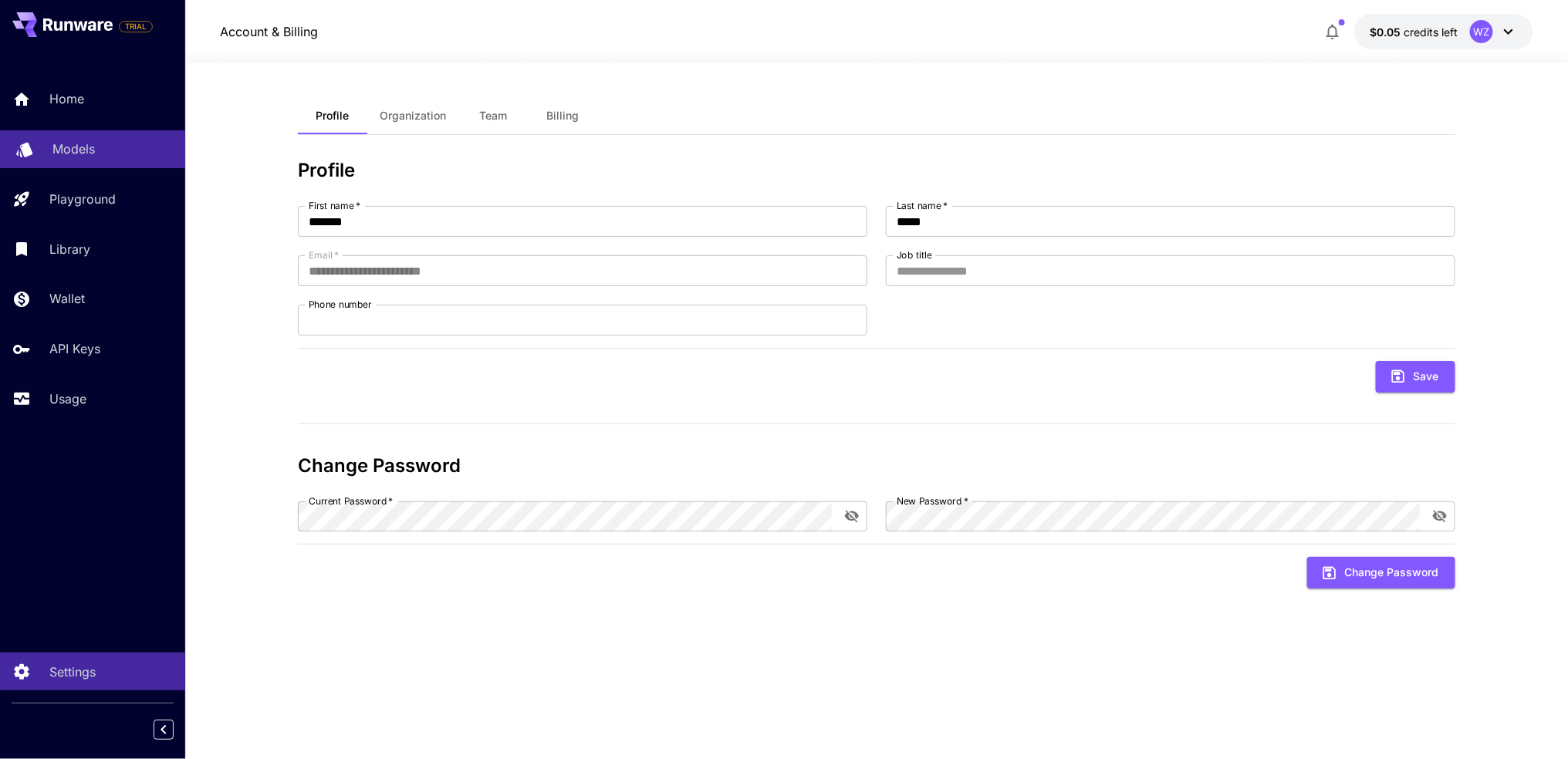 click on "Models" at bounding box center (73, 149) 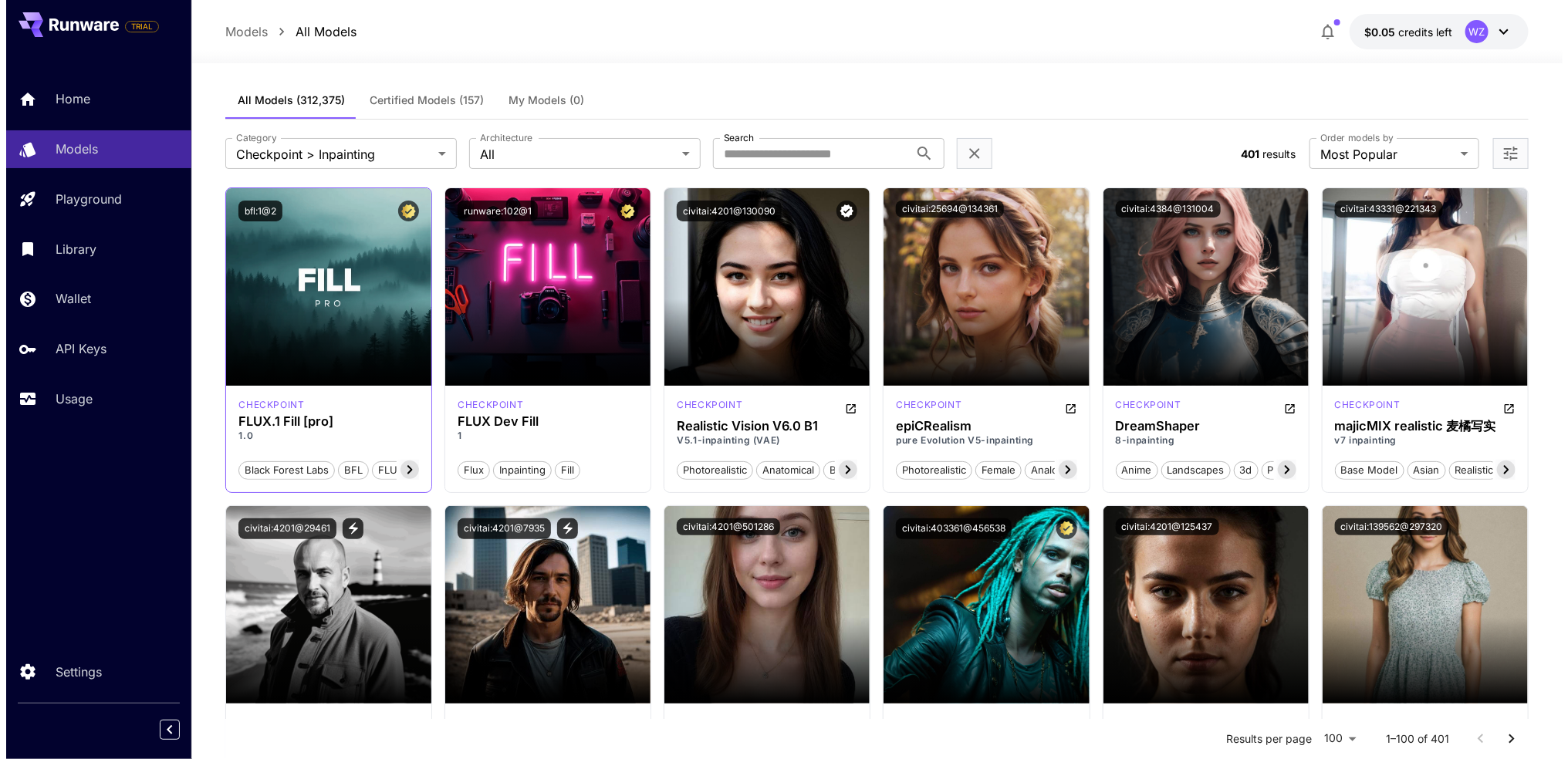 scroll, scrollTop: 0, scrollLeft: 0, axis: both 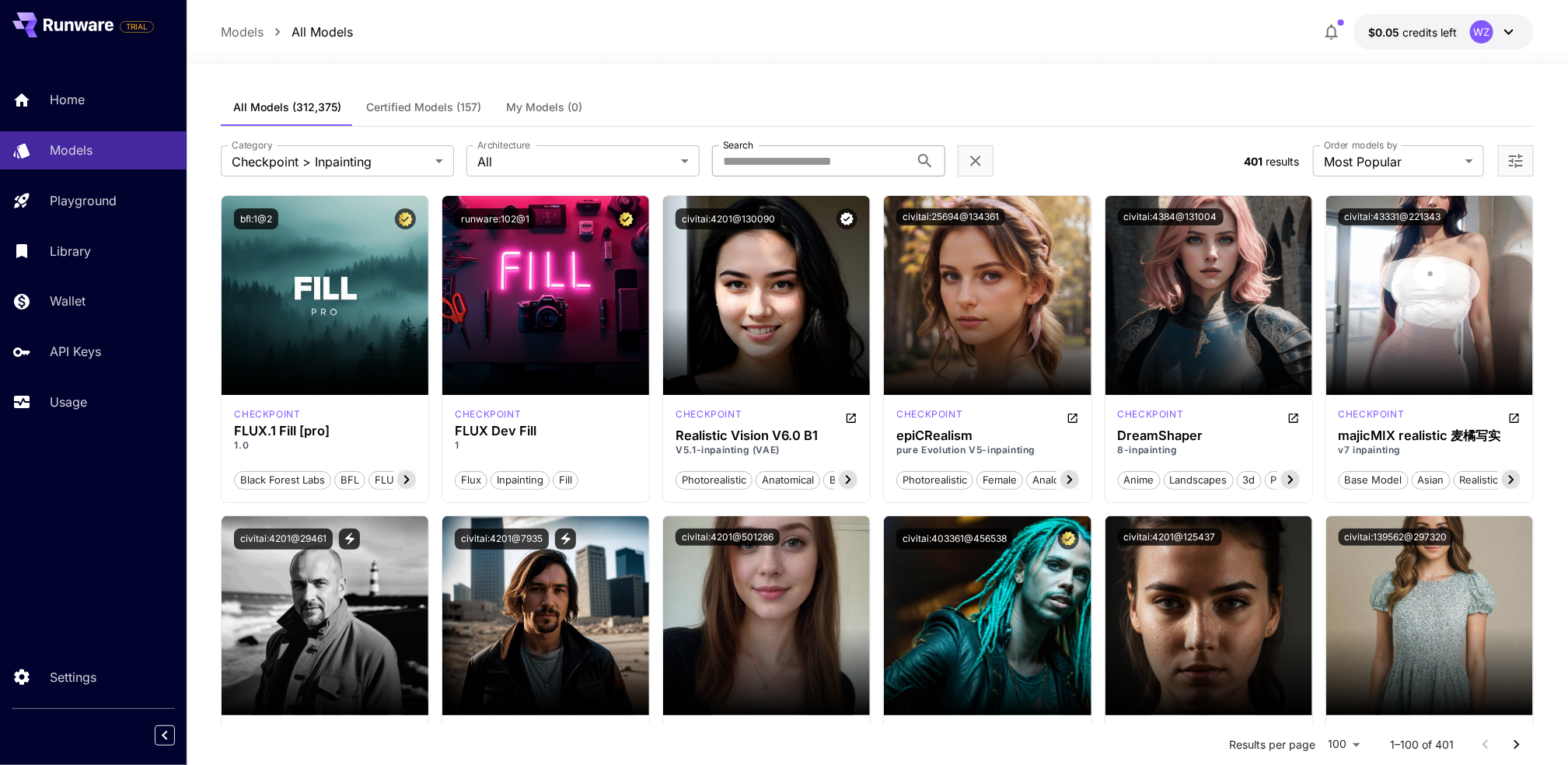 click on "Search" at bounding box center [811, 161] 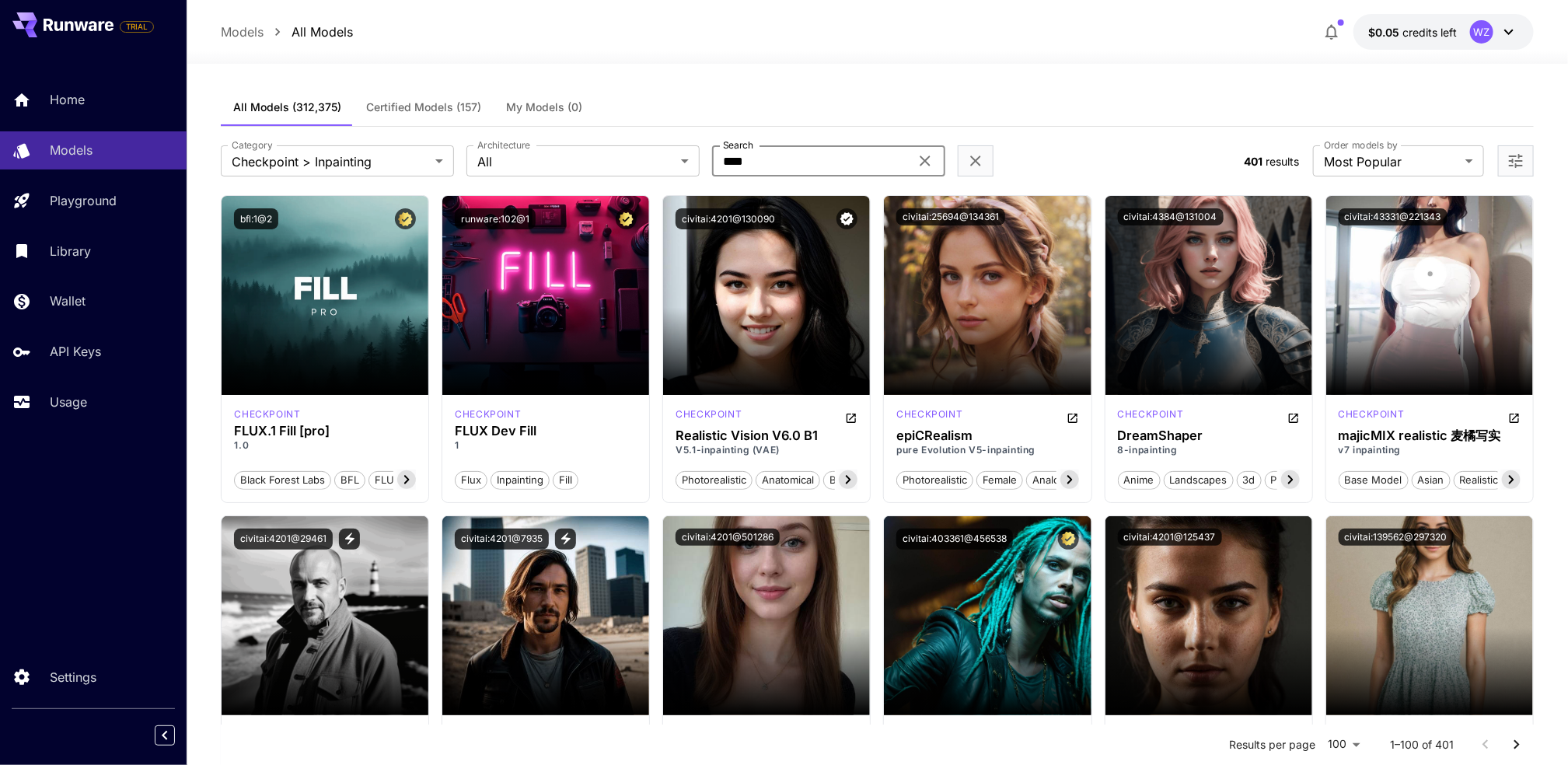 type on "****" 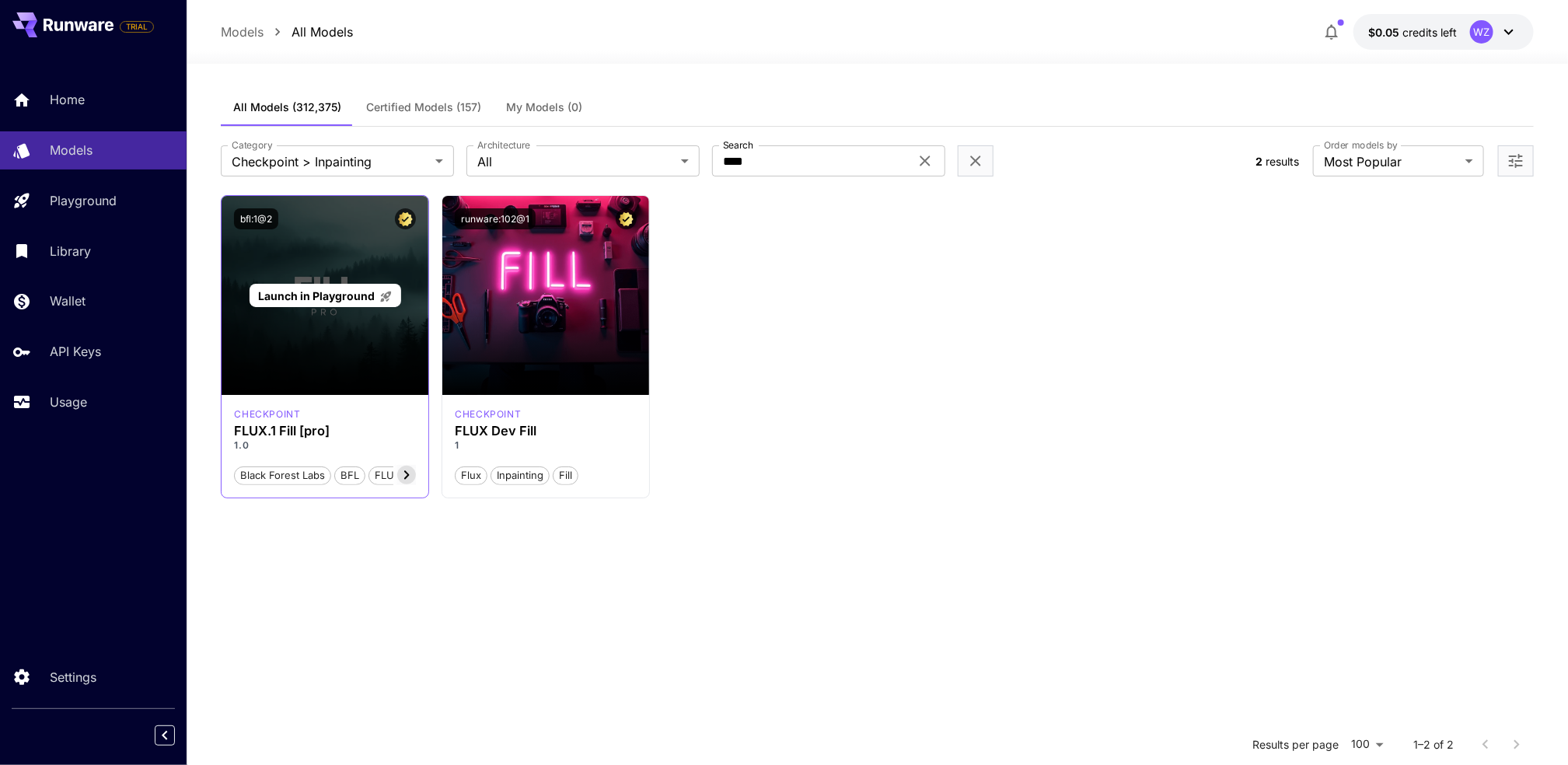 click on "Launch in Playground" at bounding box center [325, 295] 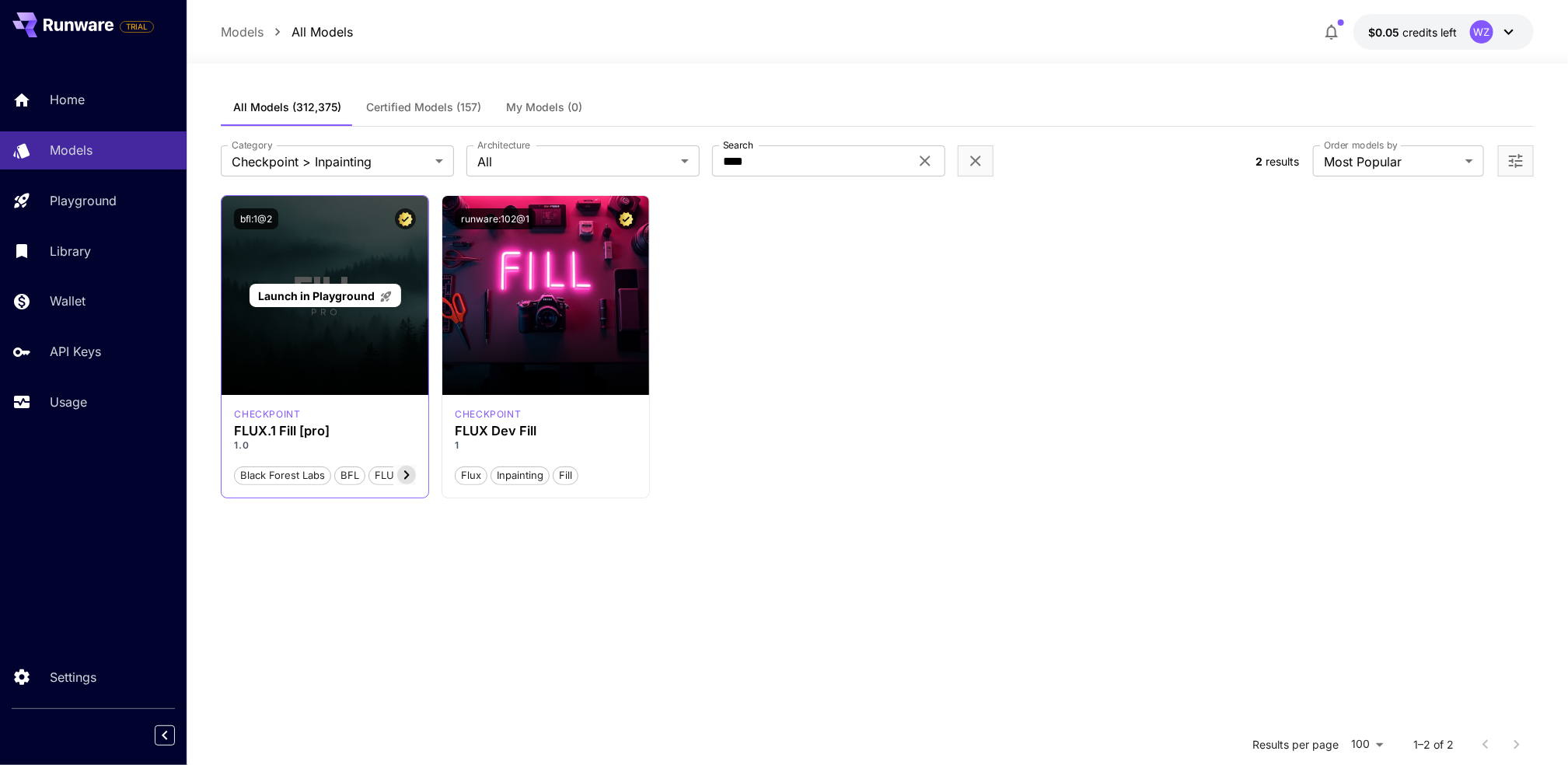 click on "Launch in Playground" at bounding box center [316, 295] 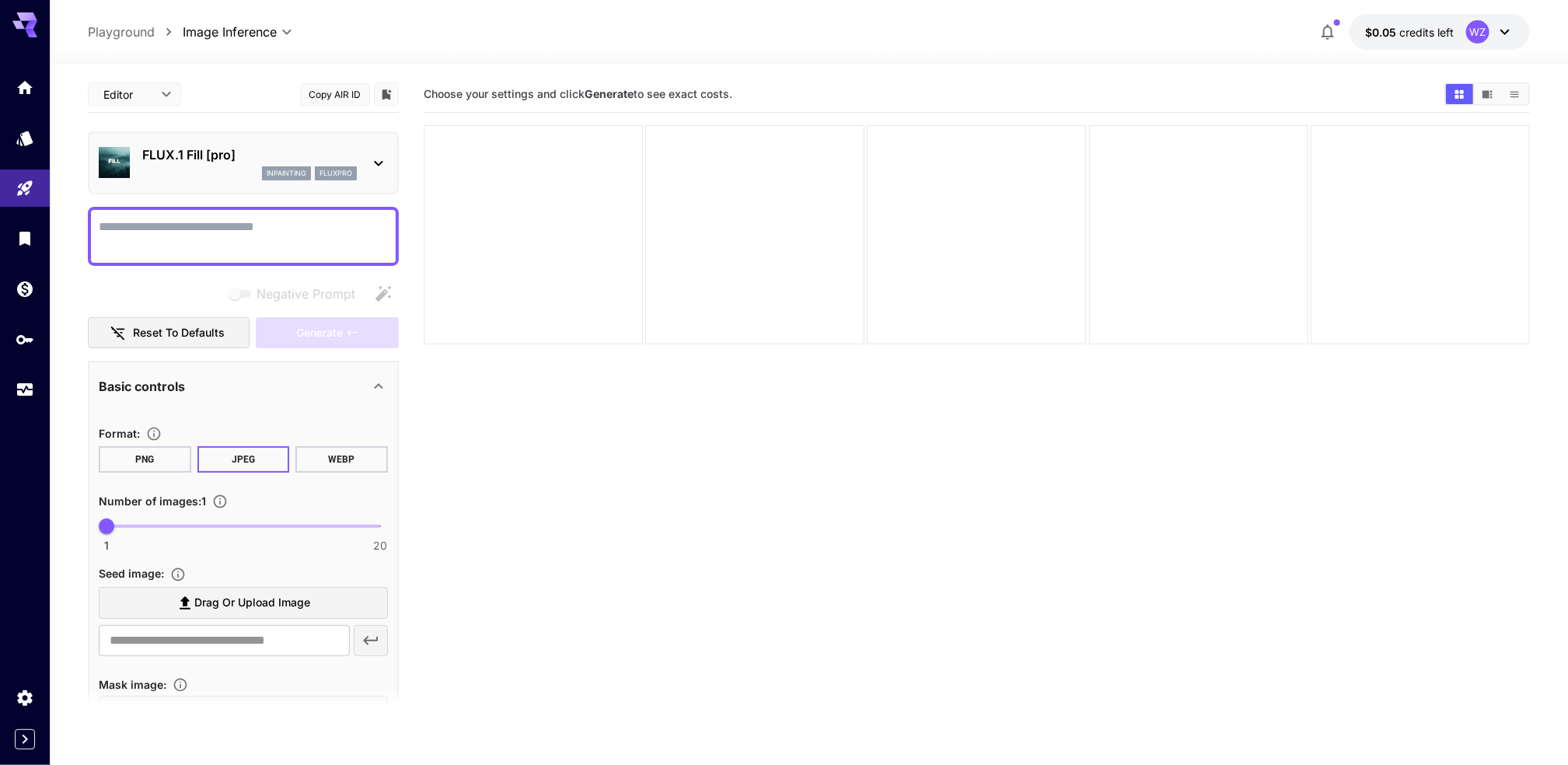 click 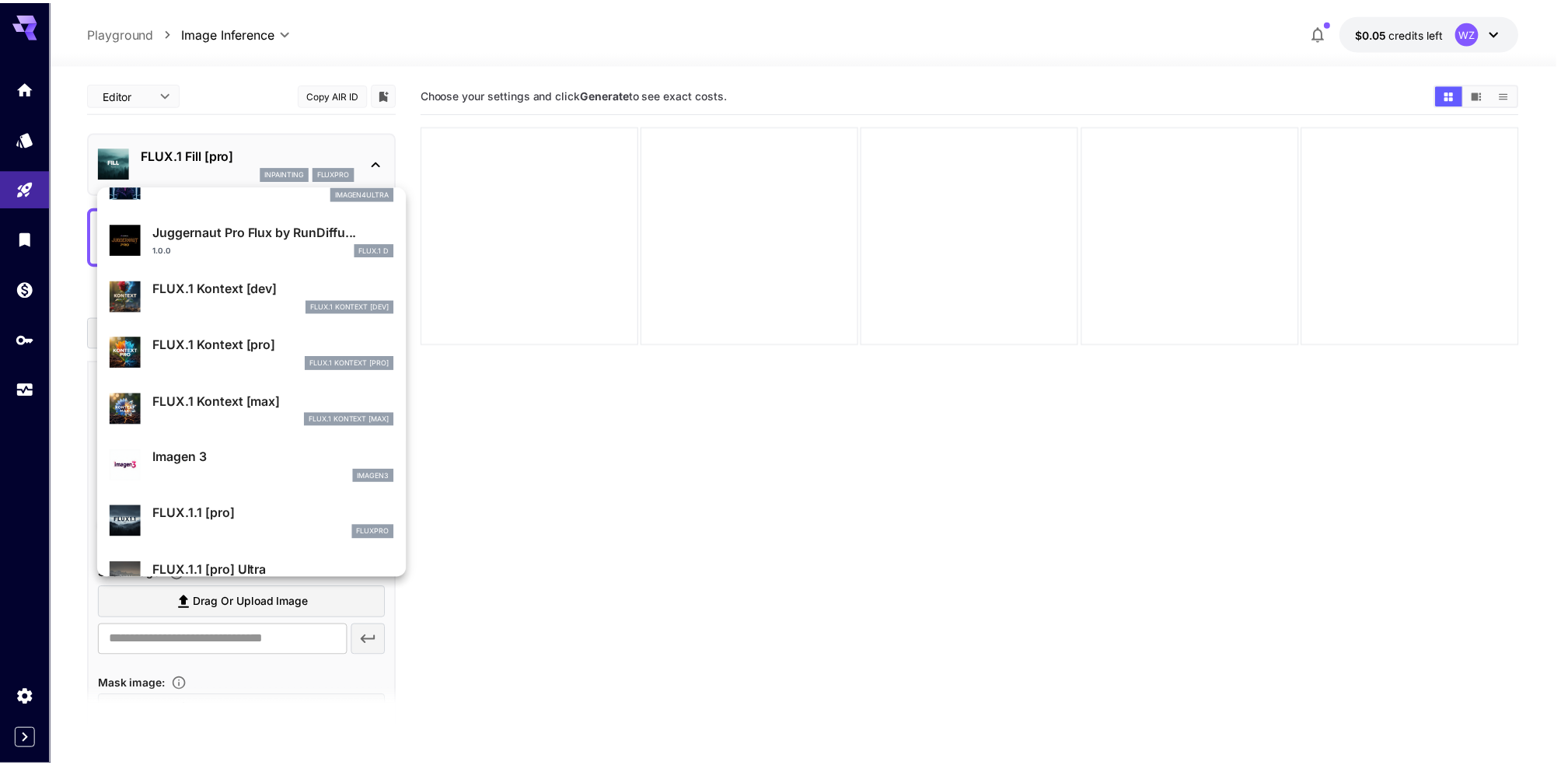 scroll, scrollTop: 547, scrollLeft: 0, axis: vertical 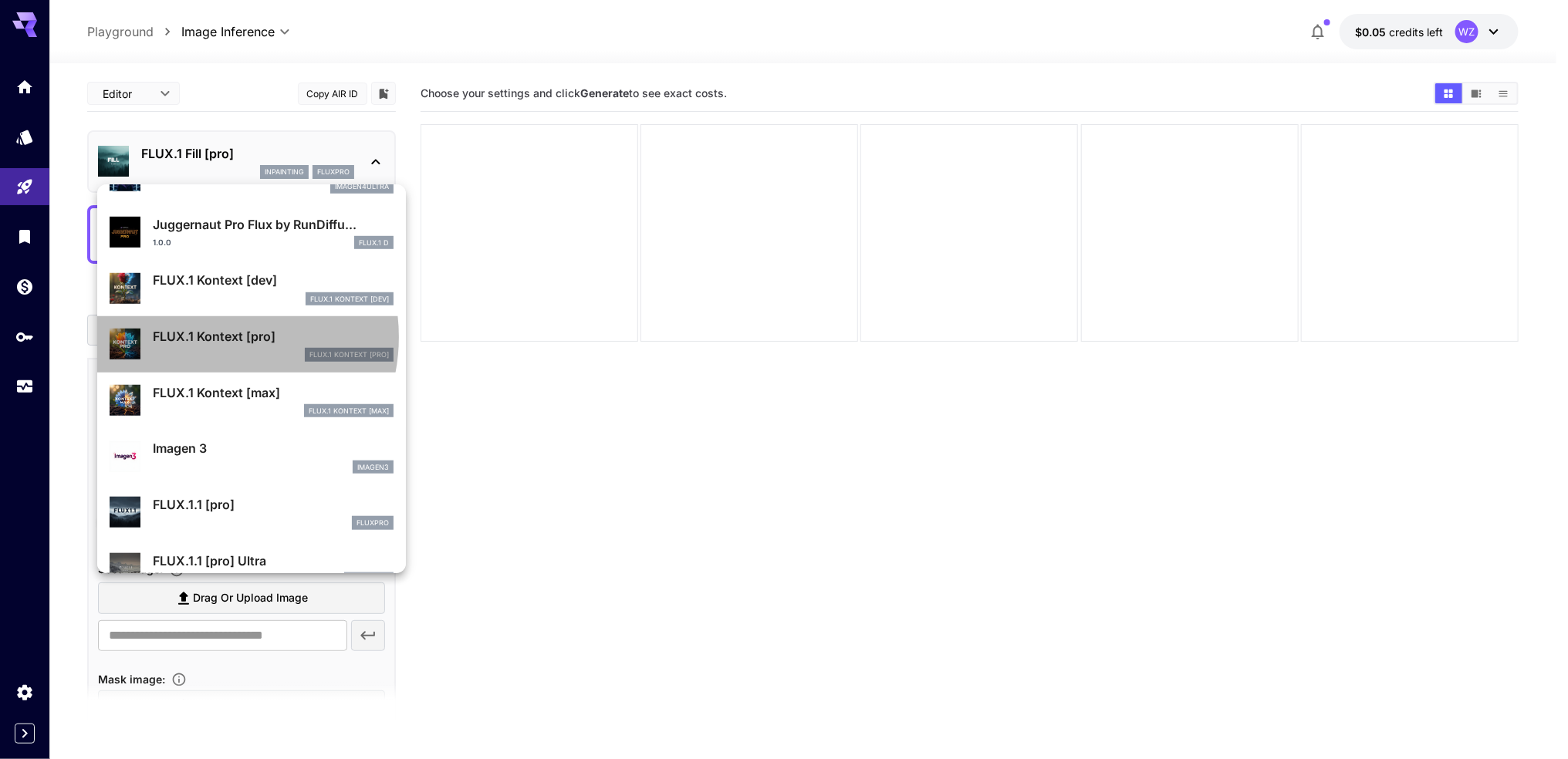 click on "FLUX.1 Kontext [pro]" at bounding box center [273, 336] 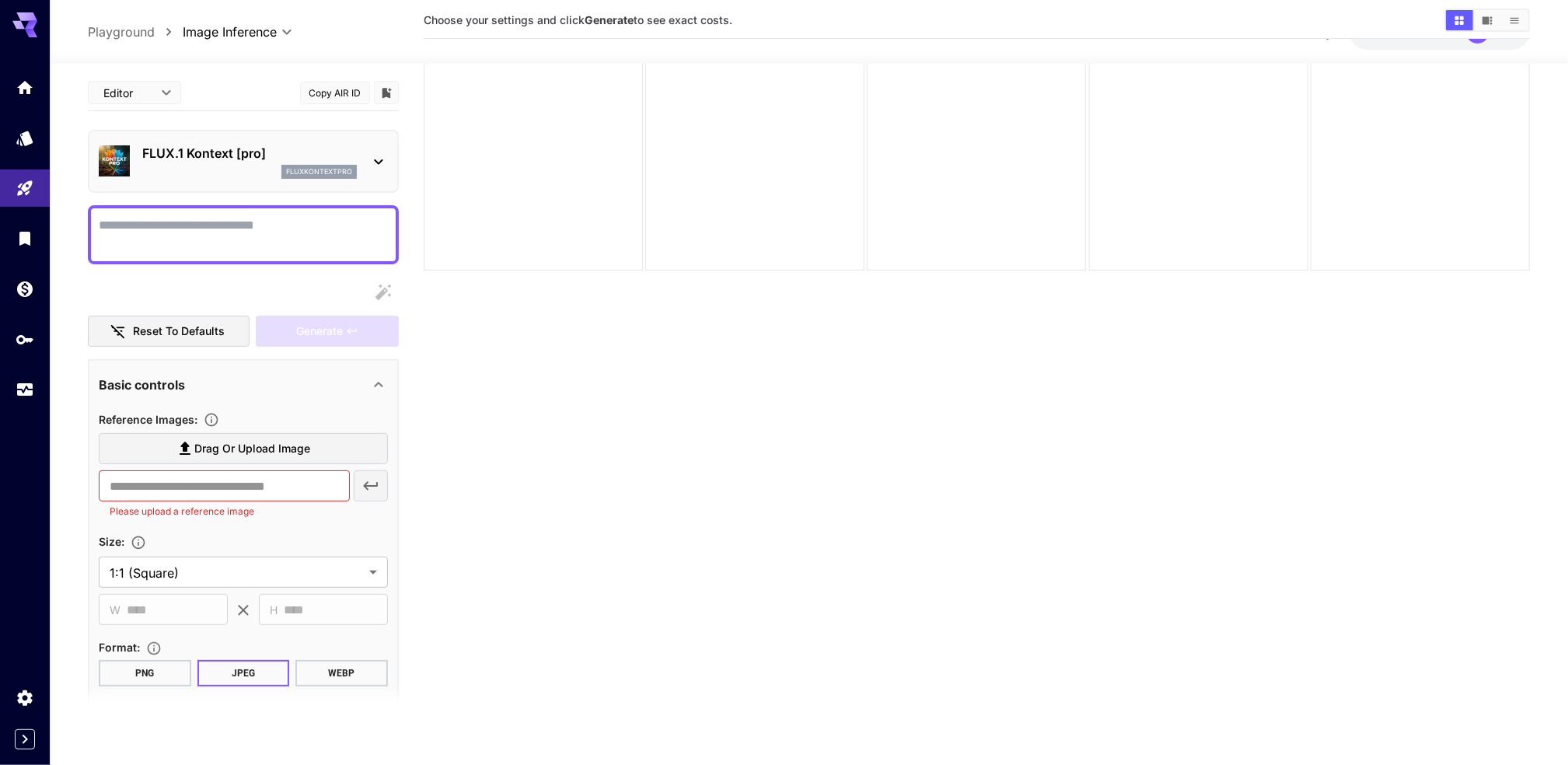 scroll, scrollTop: 78, scrollLeft: 0, axis: vertical 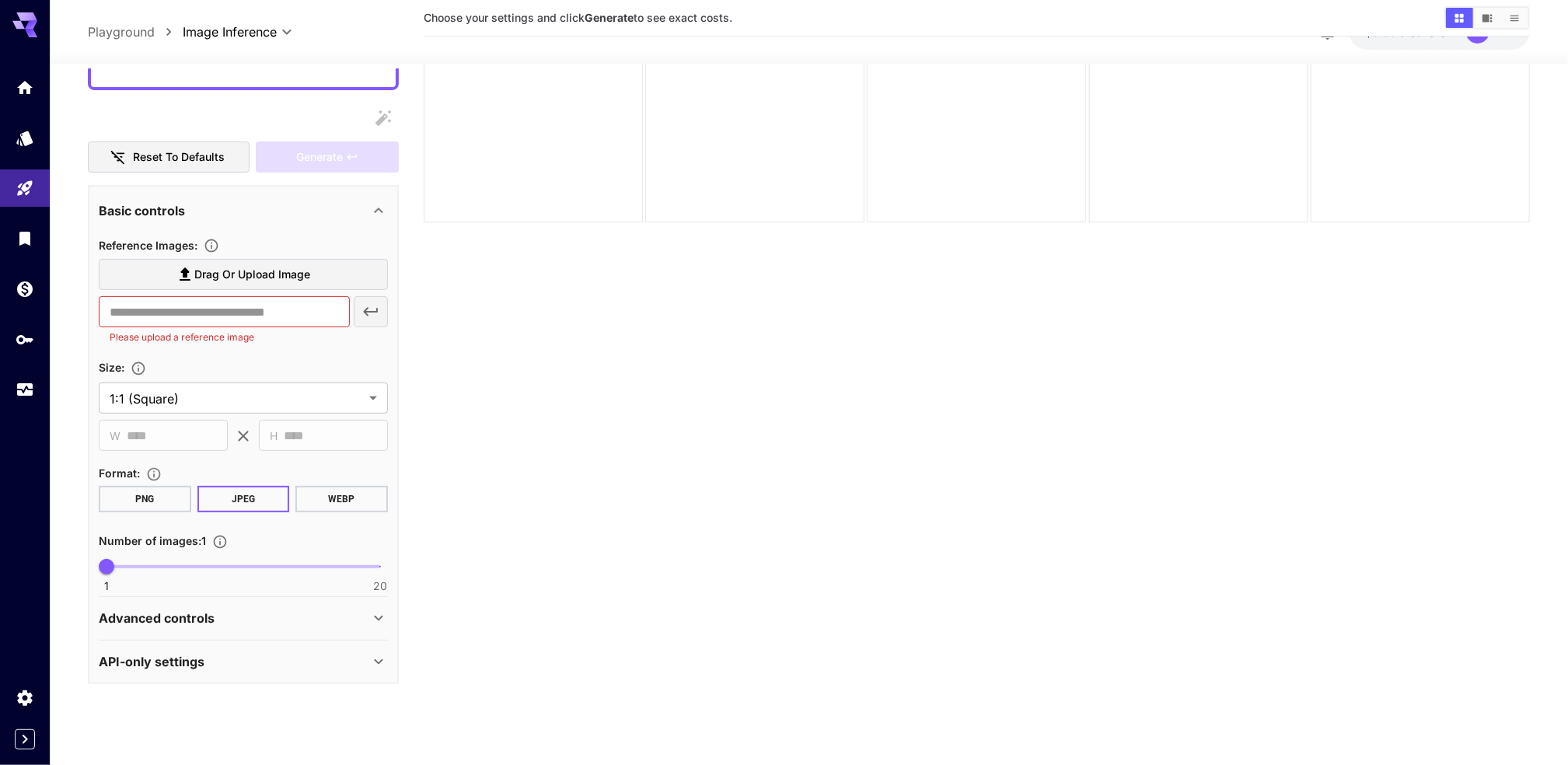 click on "Advanced controls" at bounding box center (234, 618) 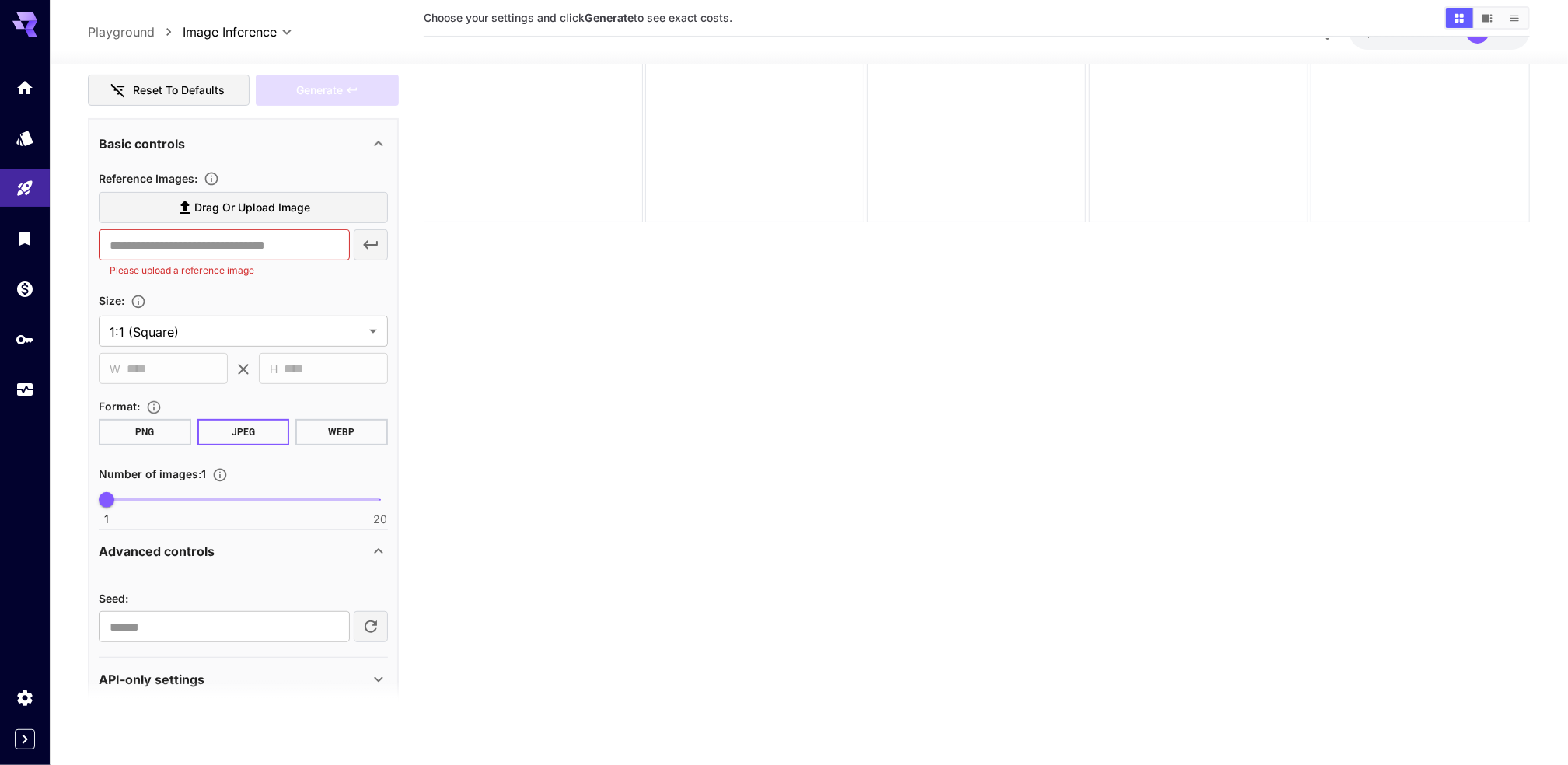 scroll, scrollTop: 253, scrollLeft: 0, axis: vertical 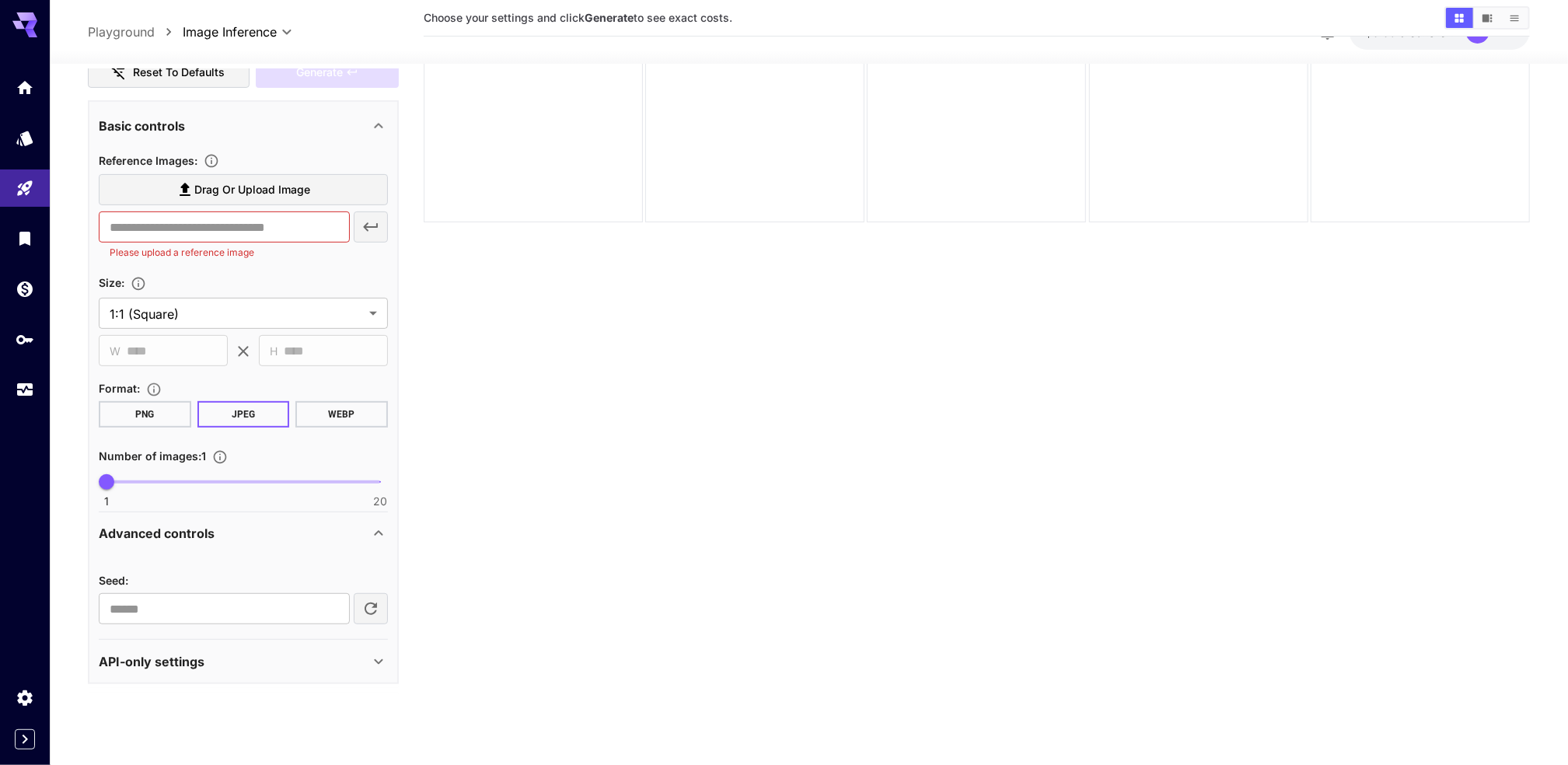 click 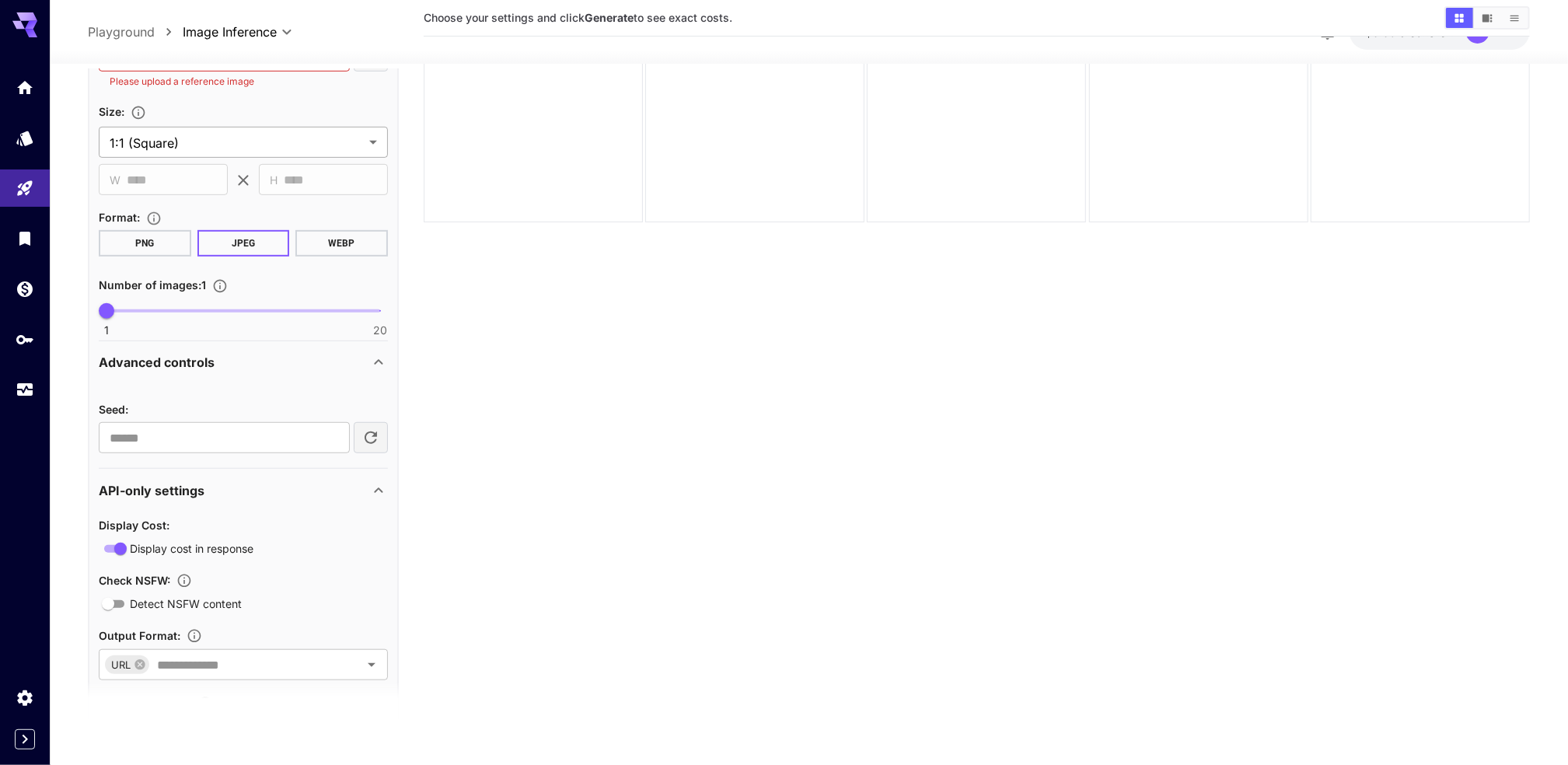 scroll, scrollTop: 0, scrollLeft: 0, axis: both 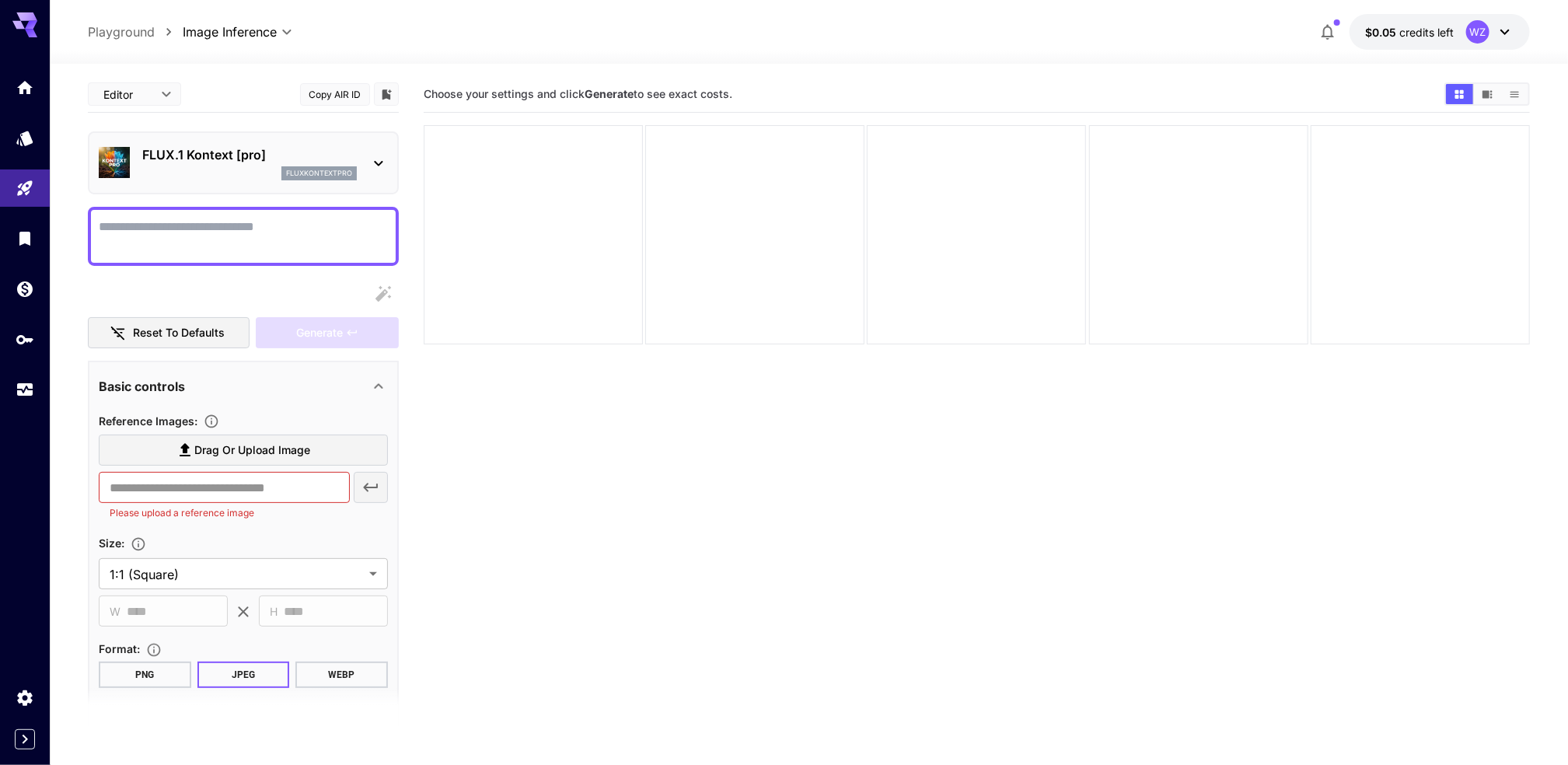 click 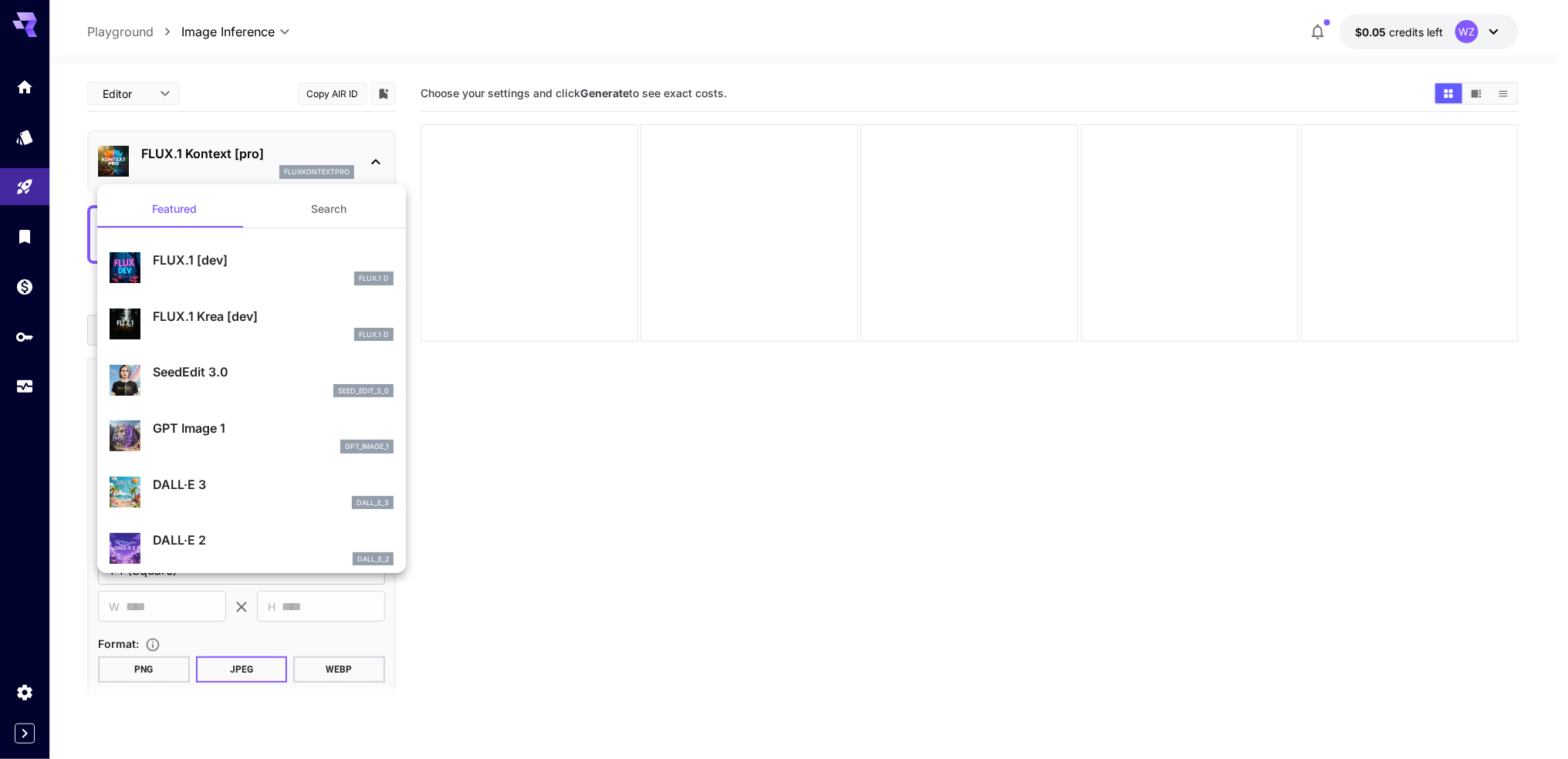 click at bounding box center [784, 380] 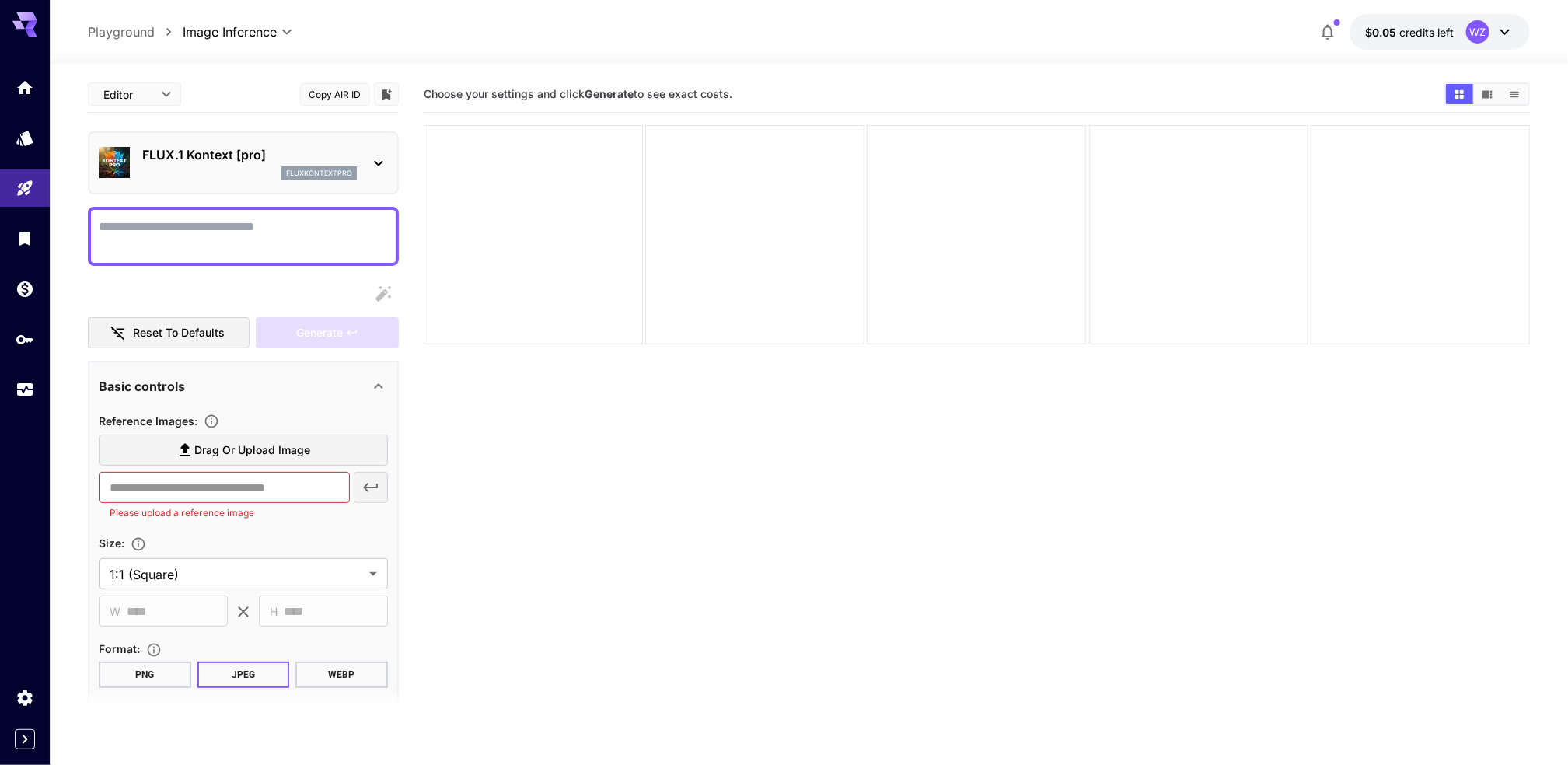 click on "Choose your settings and click  Generate  to see exact costs." at bounding box center (976, 459) 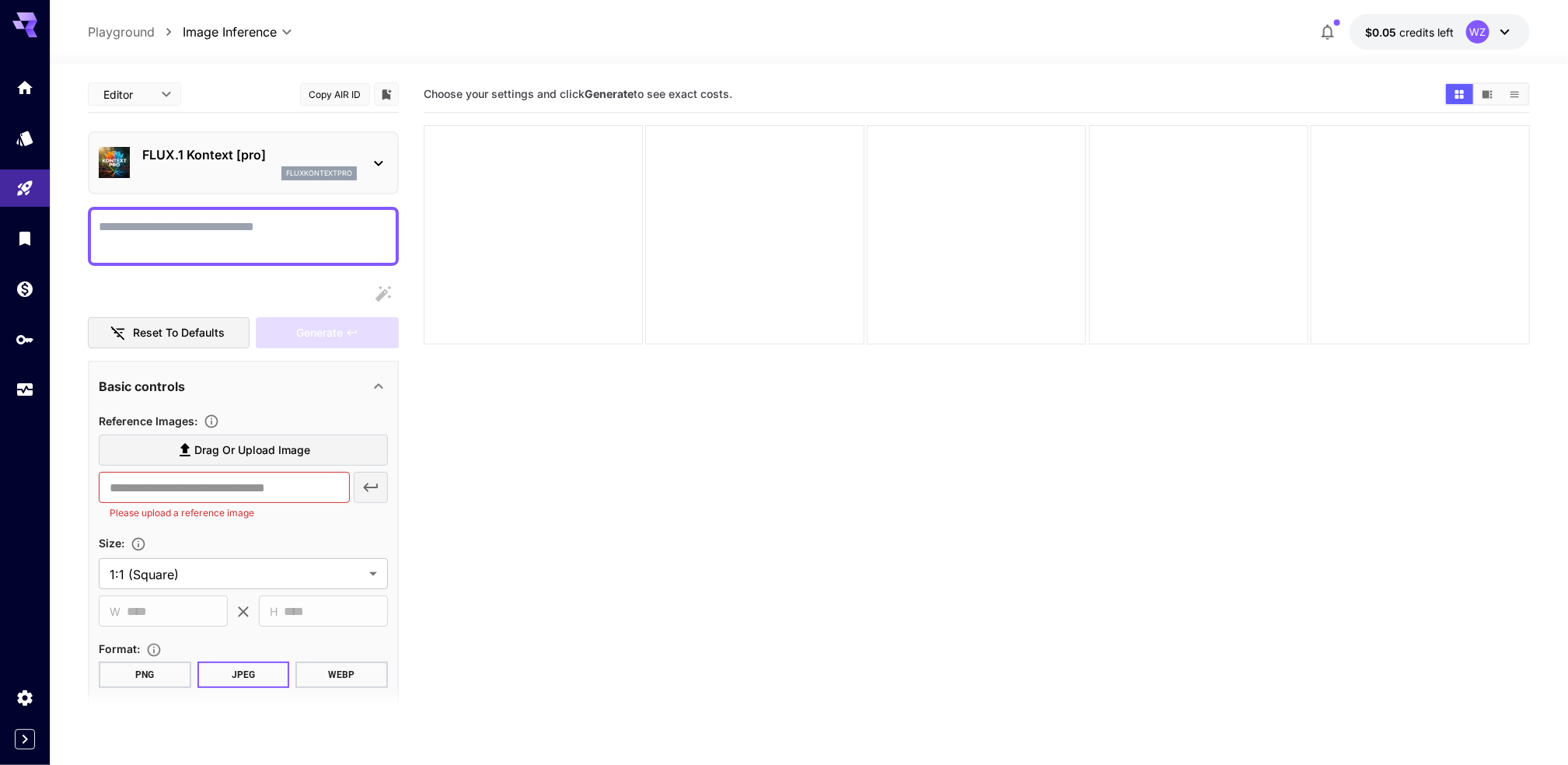 click 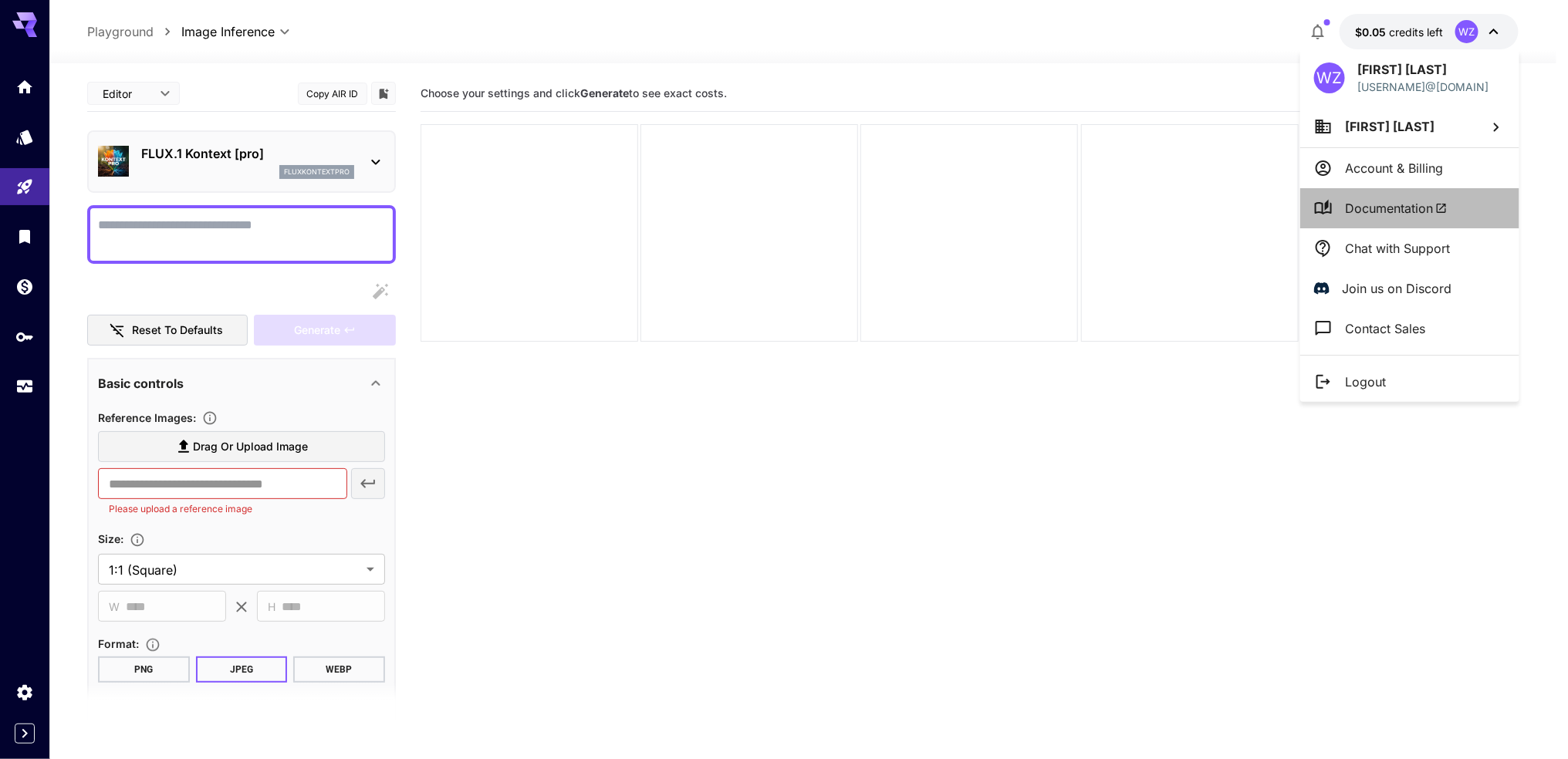 click on "Documentation" at bounding box center (1396, 208) 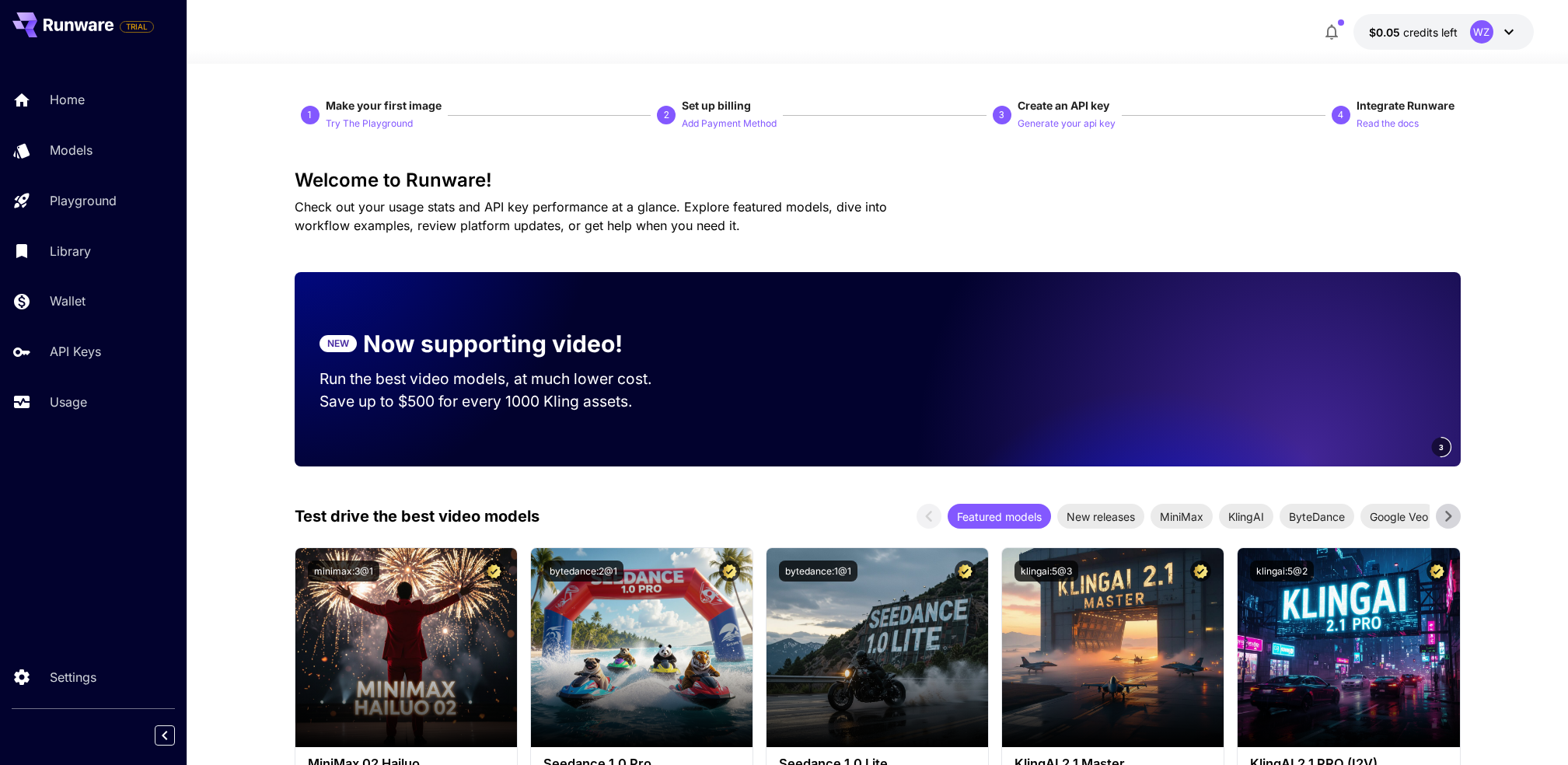 scroll, scrollTop: 233, scrollLeft: 0, axis: vertical 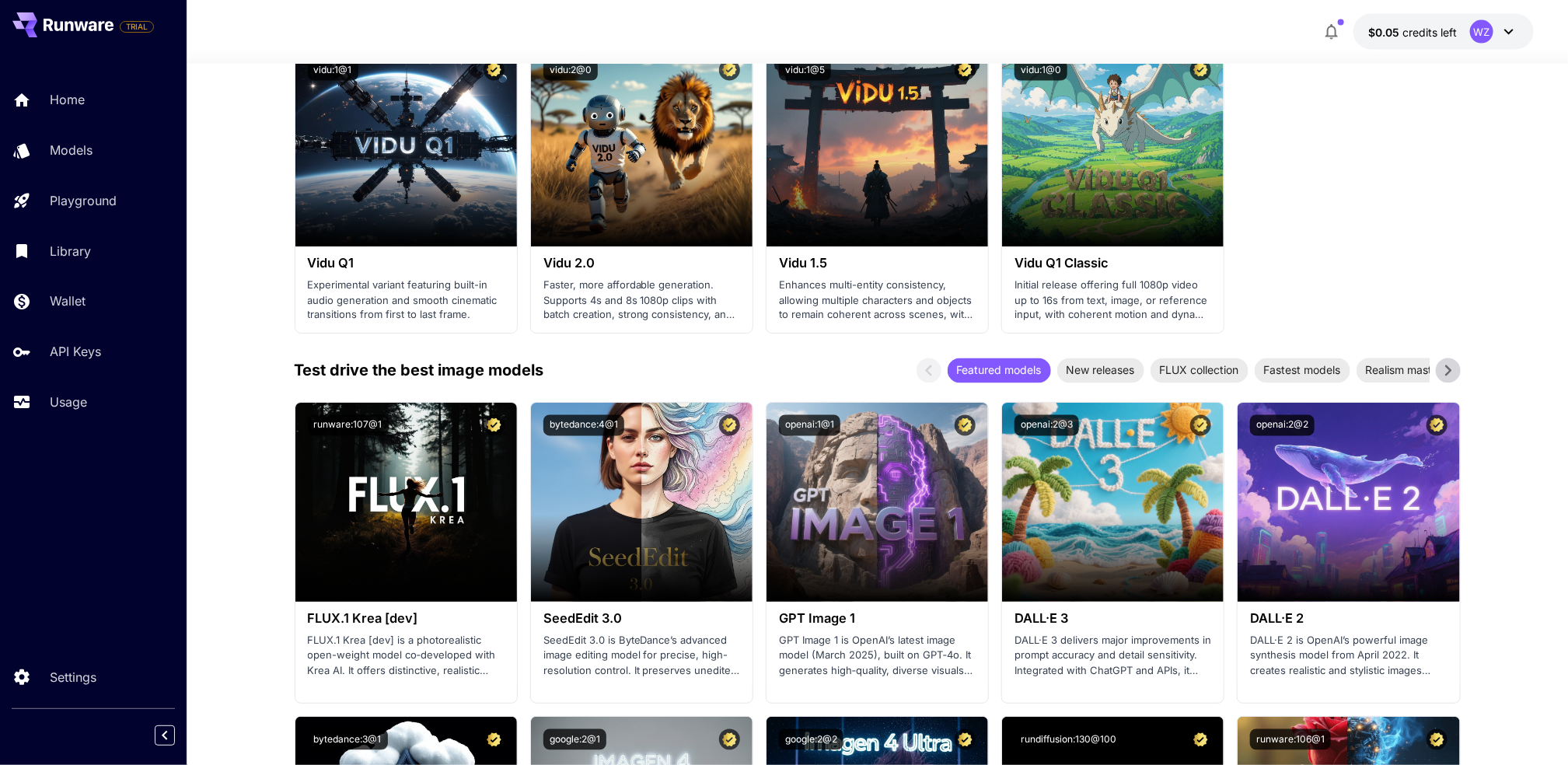 click 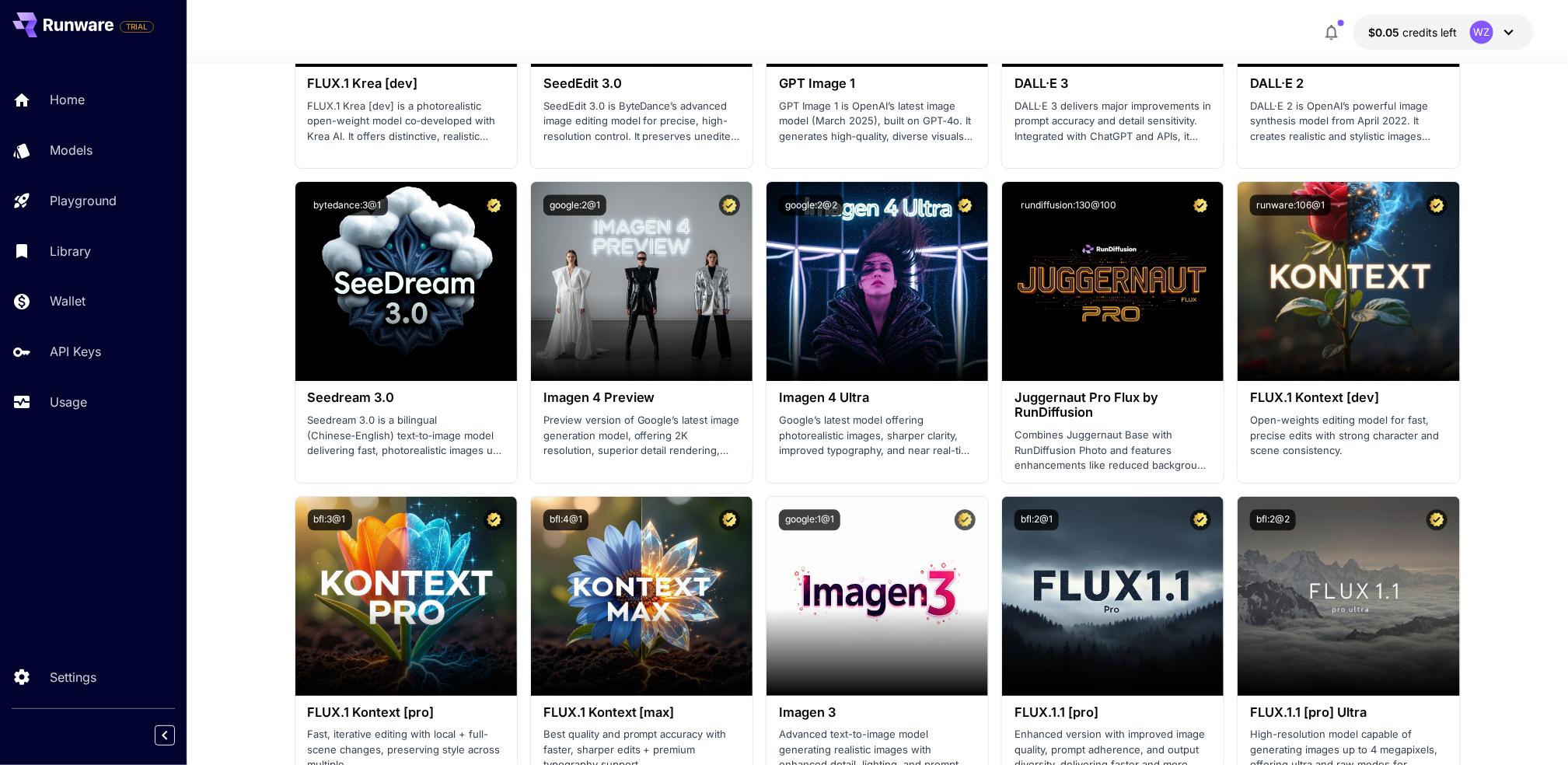 scroll, scrollTop: 1919, scrollLeft: 0, axis: vertical 